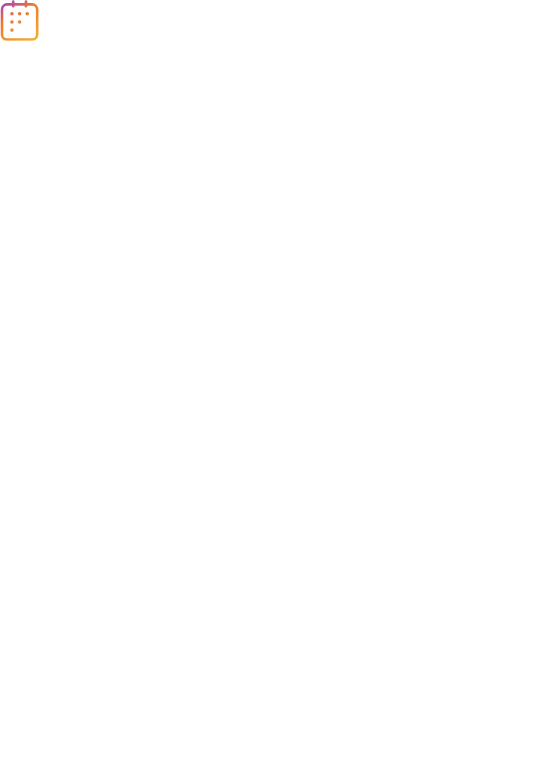 scroll, scrollTop: 0, scrollLeft: 0, axis: both 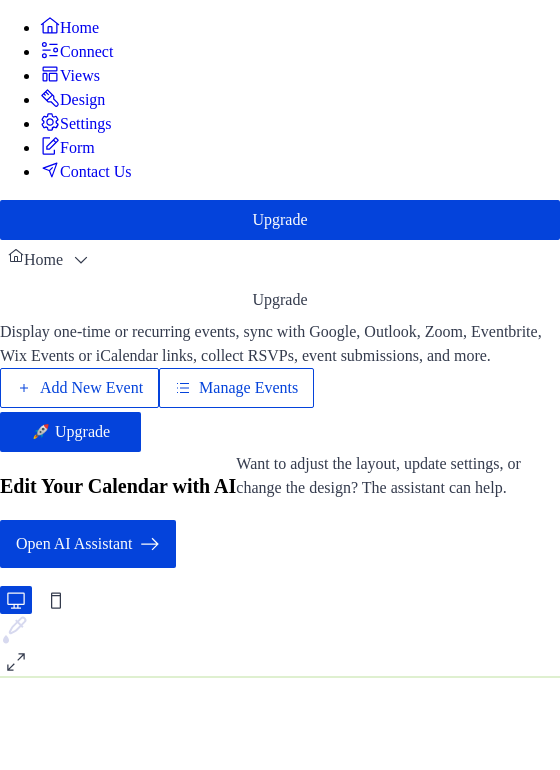 click on "Manage Events" at bounding box center [248, 388] 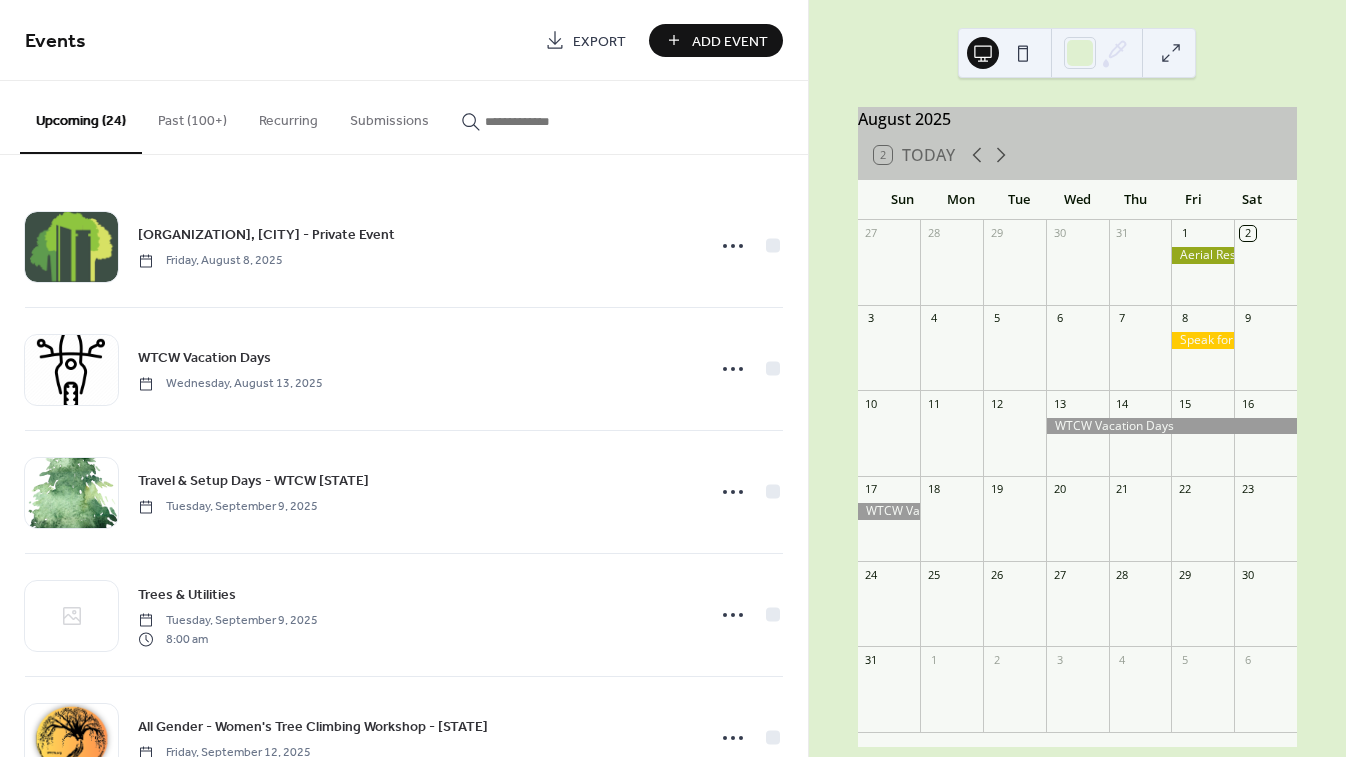 scroll, scrollTop: 0, scrollLeft: 0, axis: both 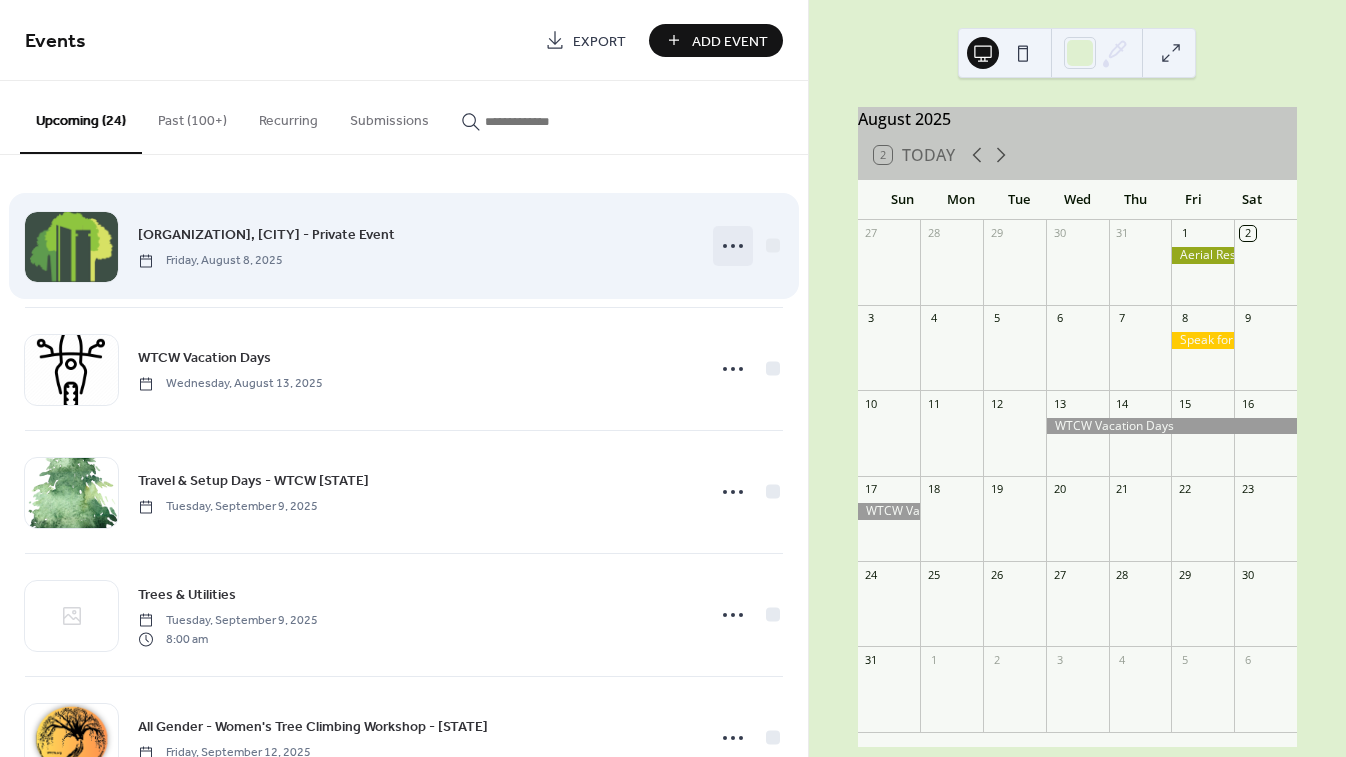 click 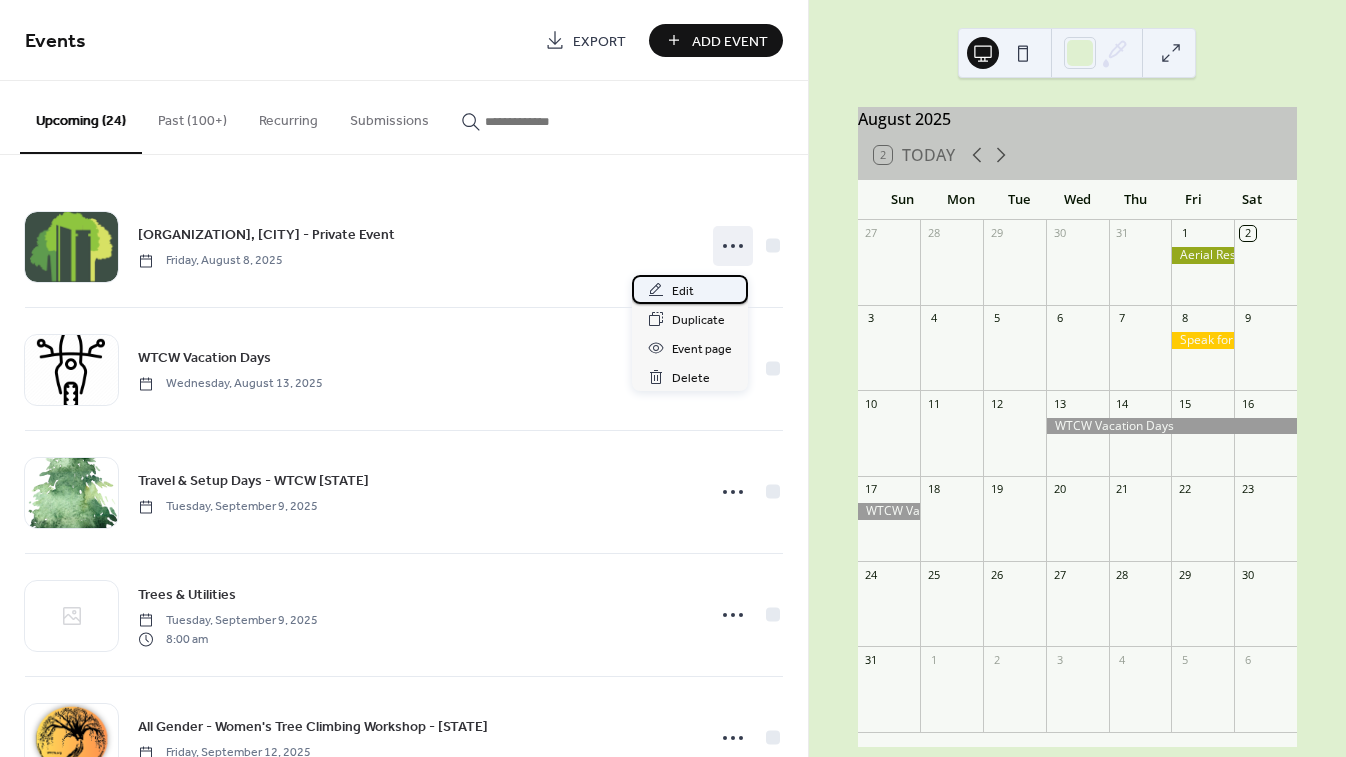 click on "Edit" at bounding box center (683, 291) 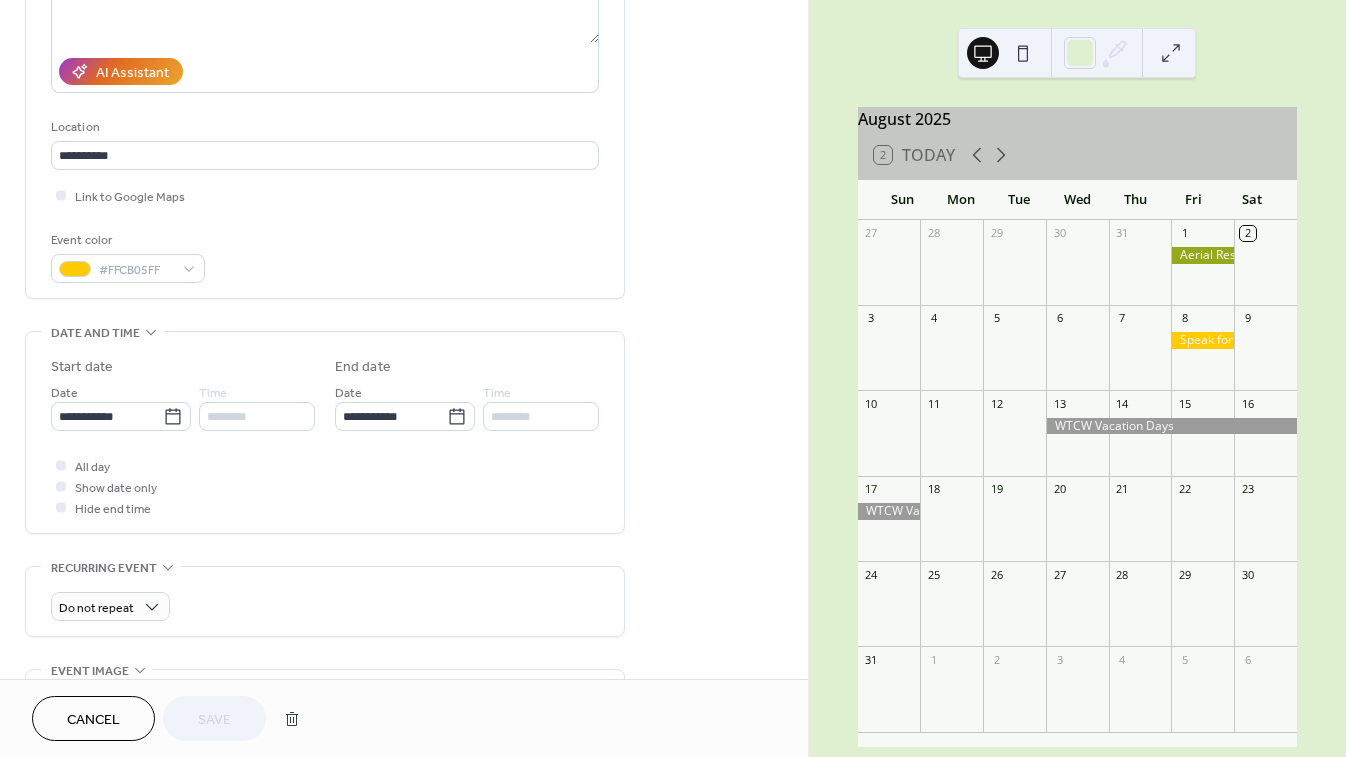 scroll, scrollTop: 370, scrollLeft: 0, axis: vertical 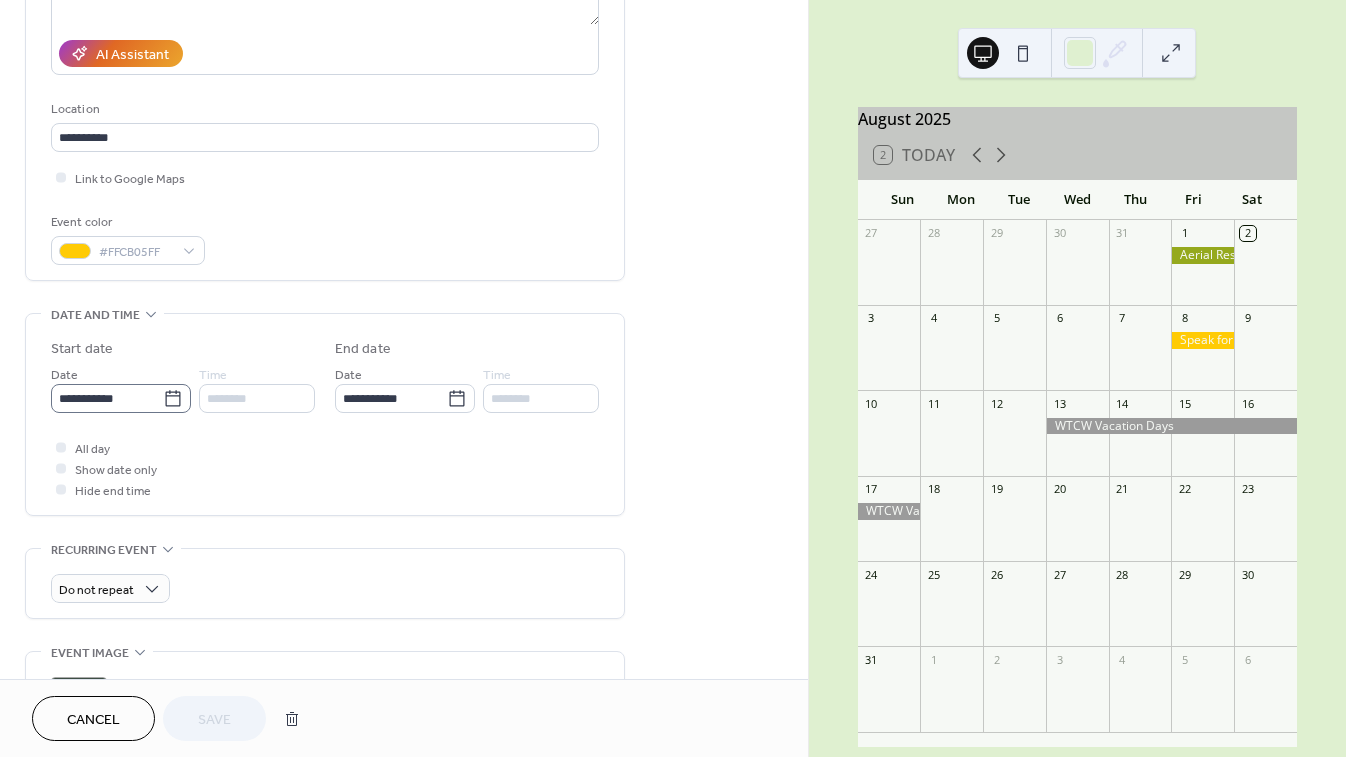 click 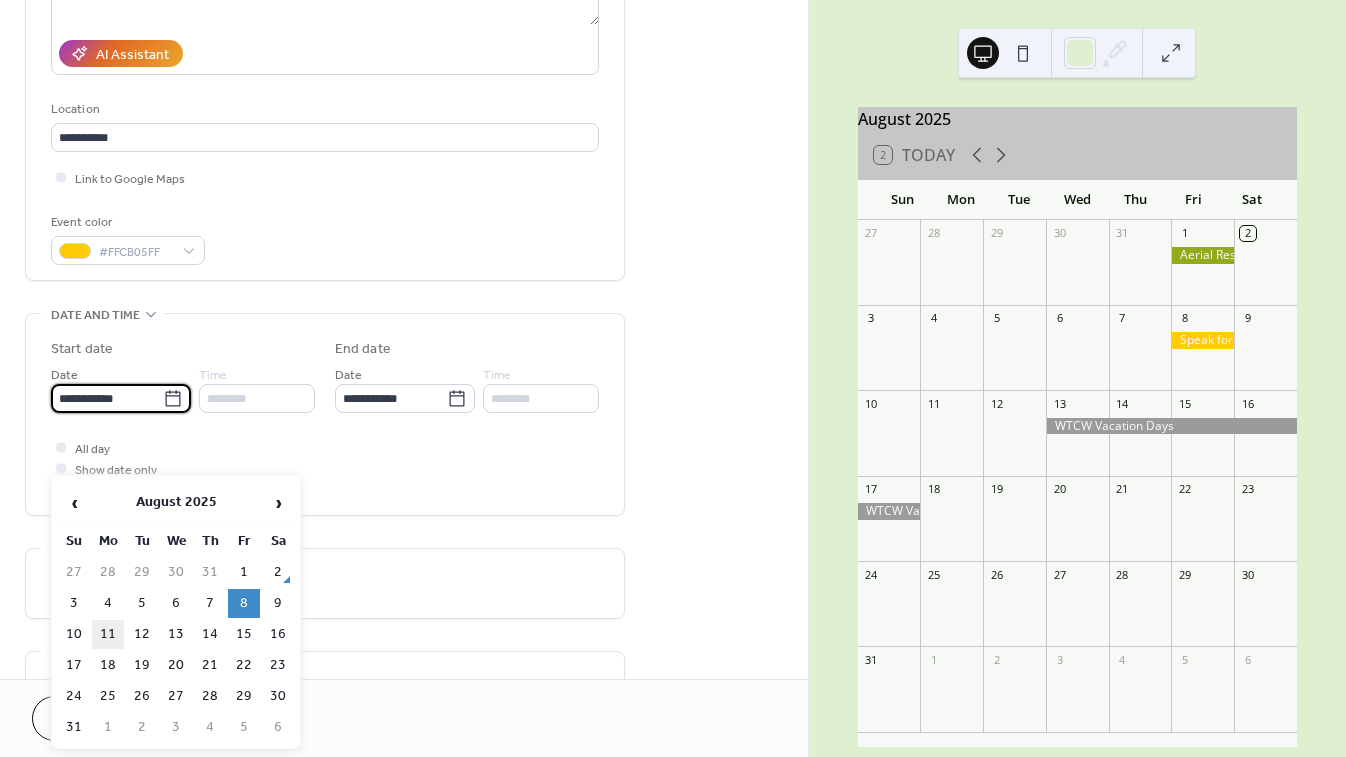 click on "11" at bounding box center (108, 634) 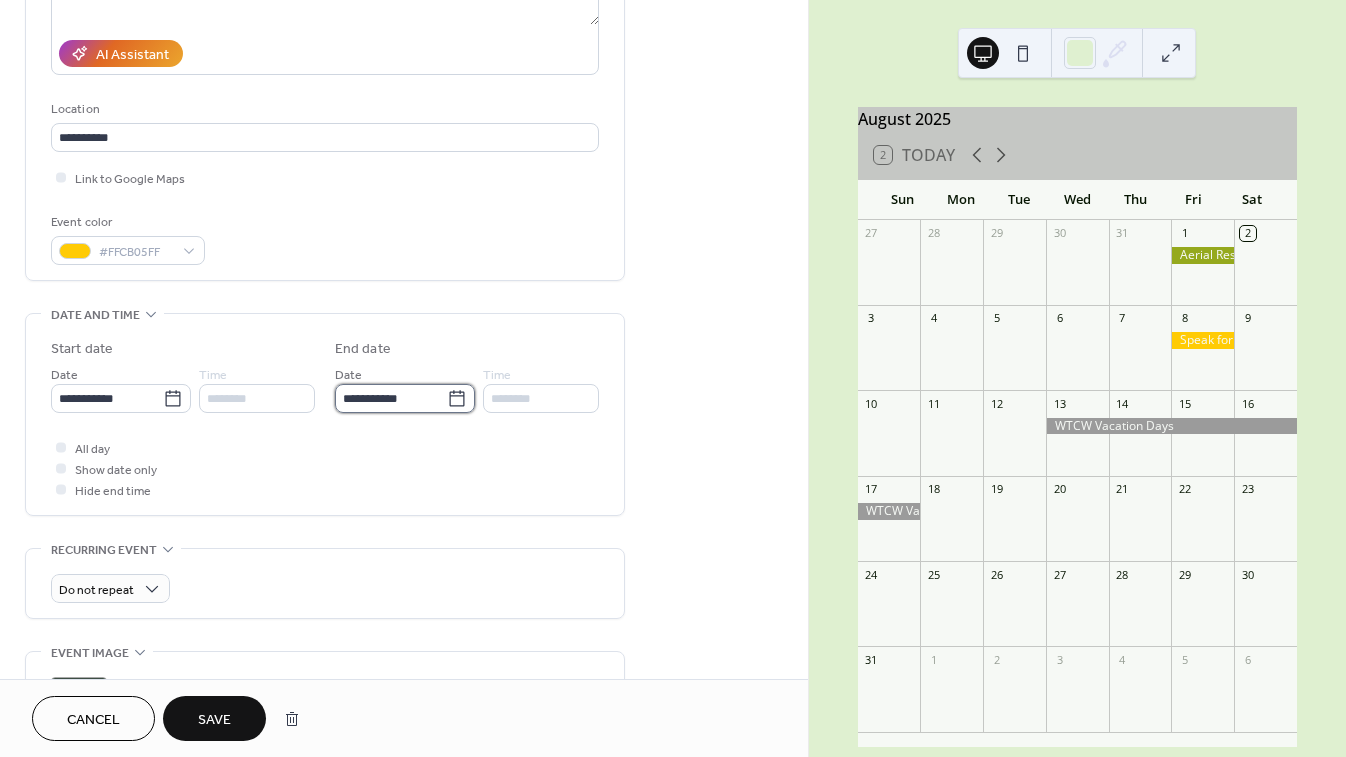 click on "**********" at bounding box center [391, 398] 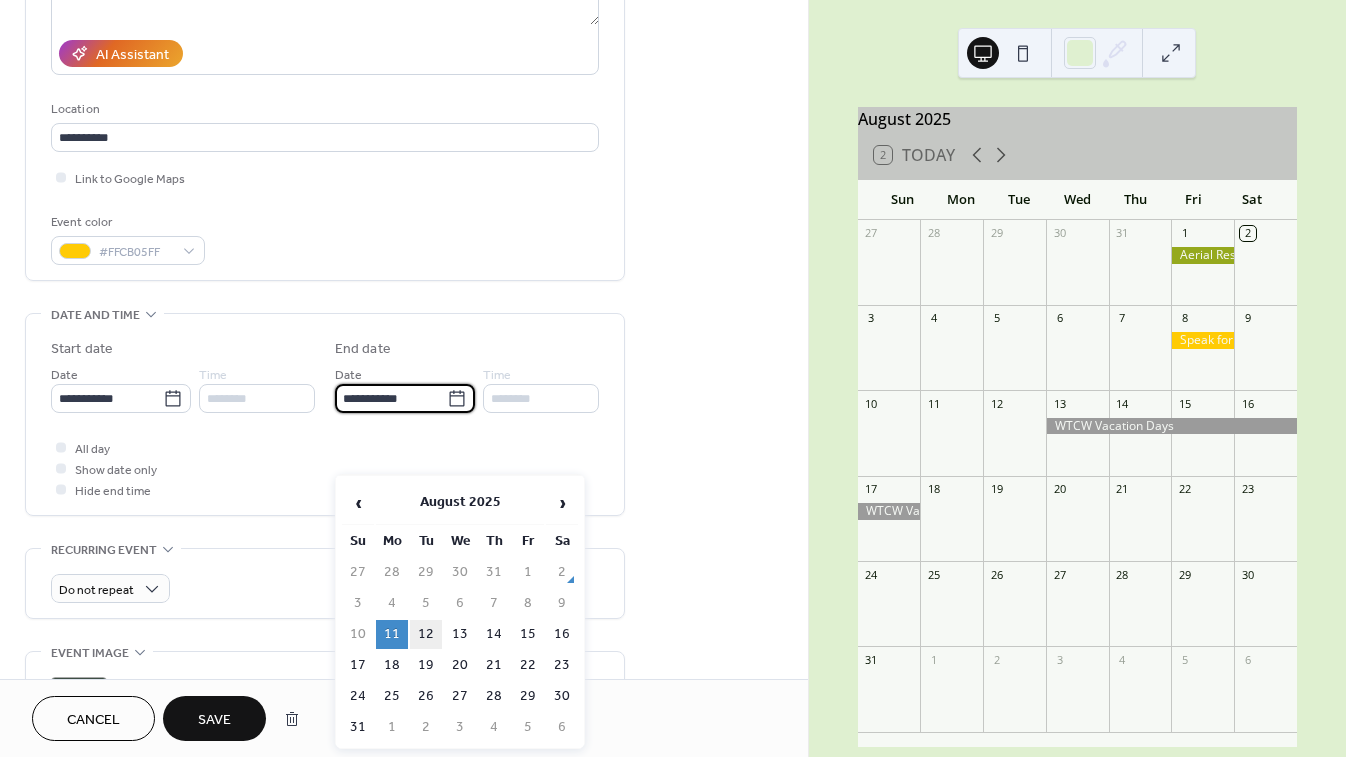 click on "12" at bounding box center (426, 634) 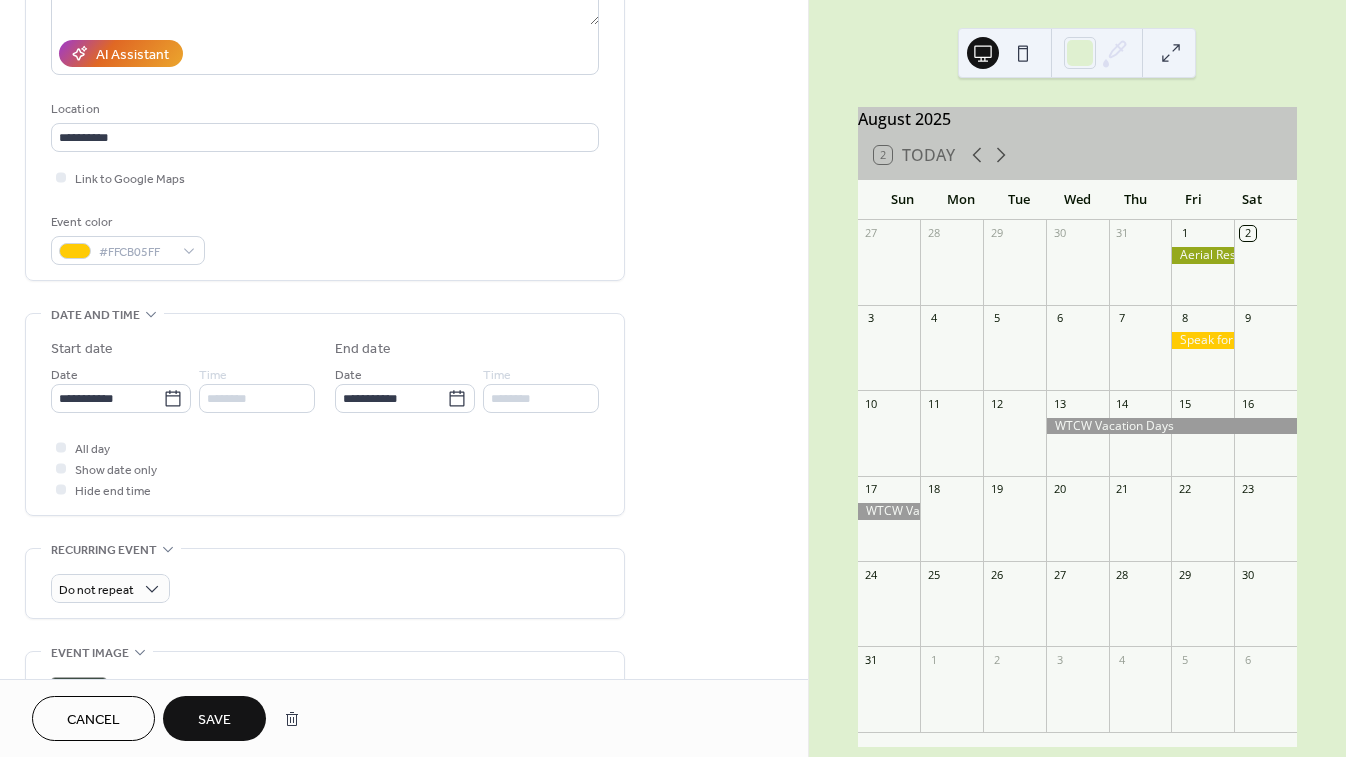 type on "**********" 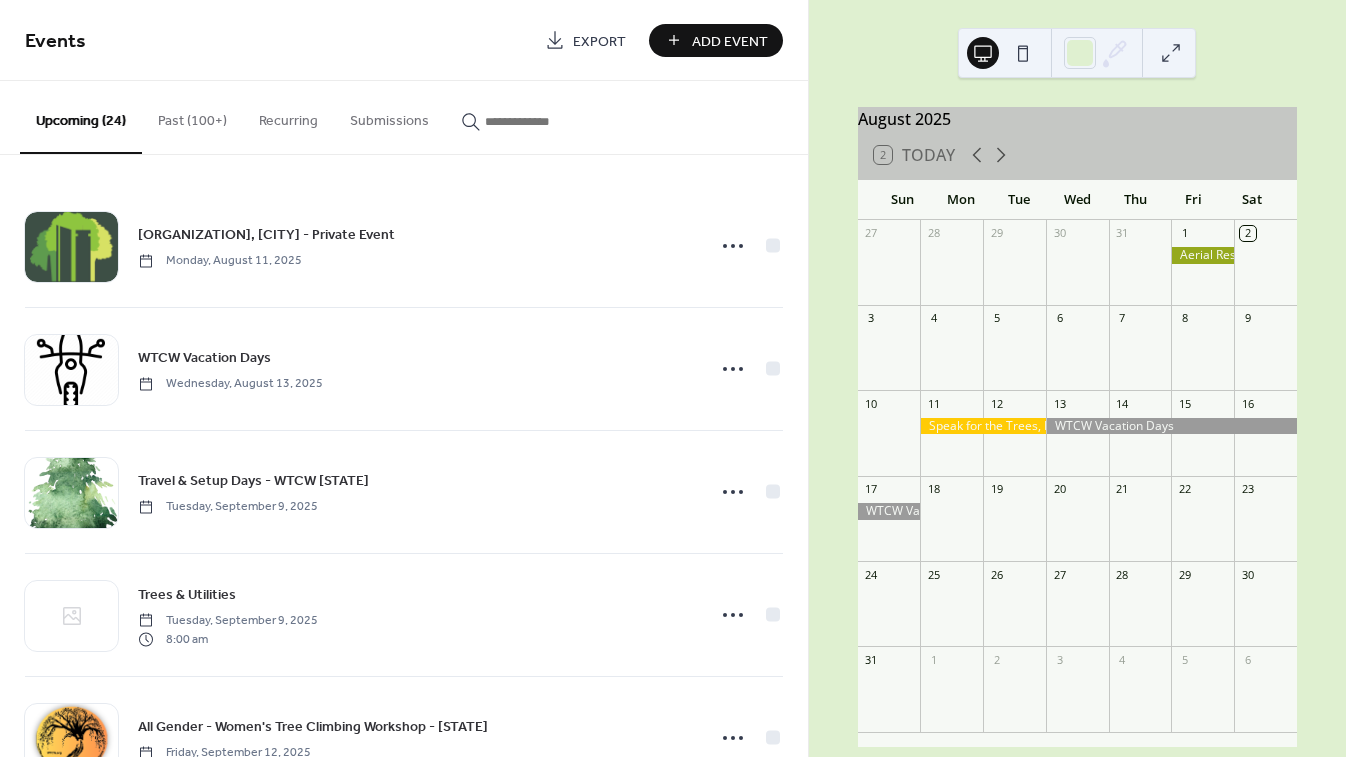 click on "Past (100+)" at bounding box center (192, 116) 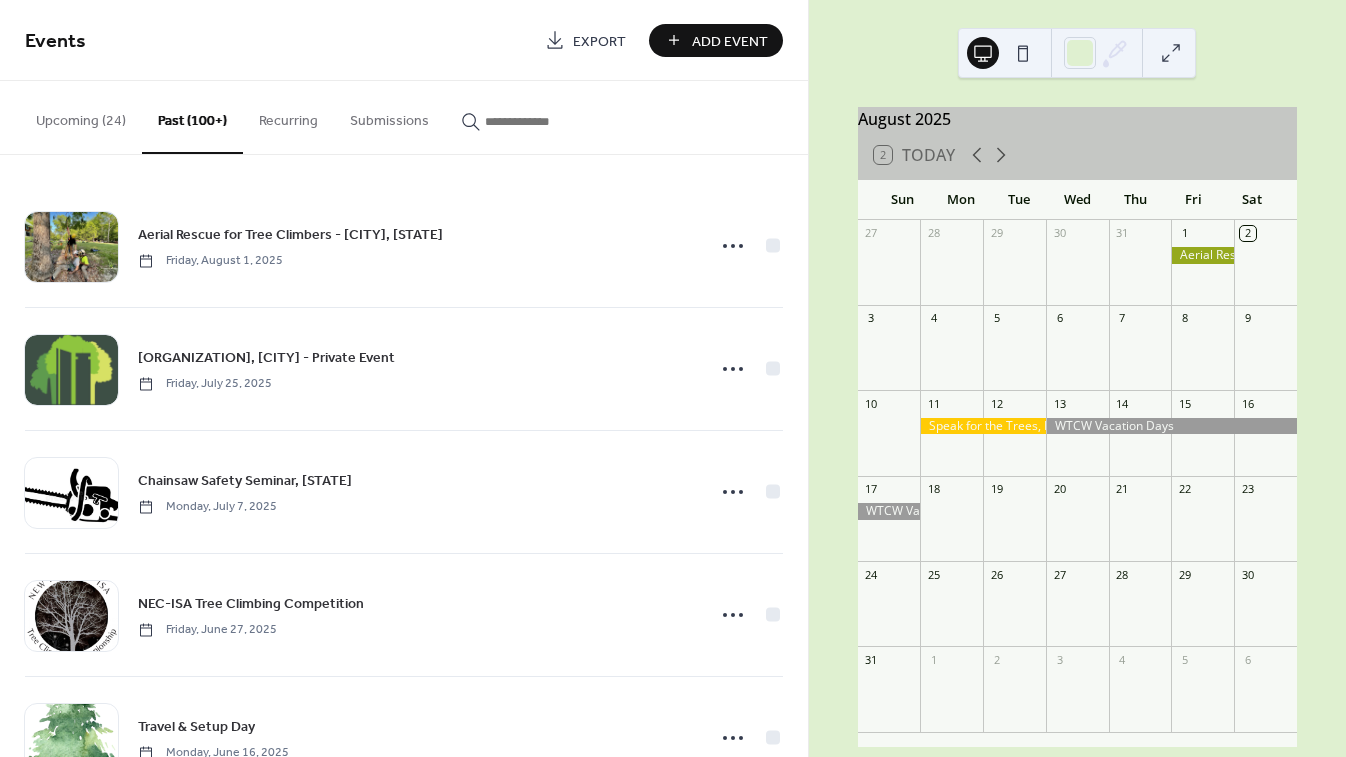 click at bounding box center (545, 121) 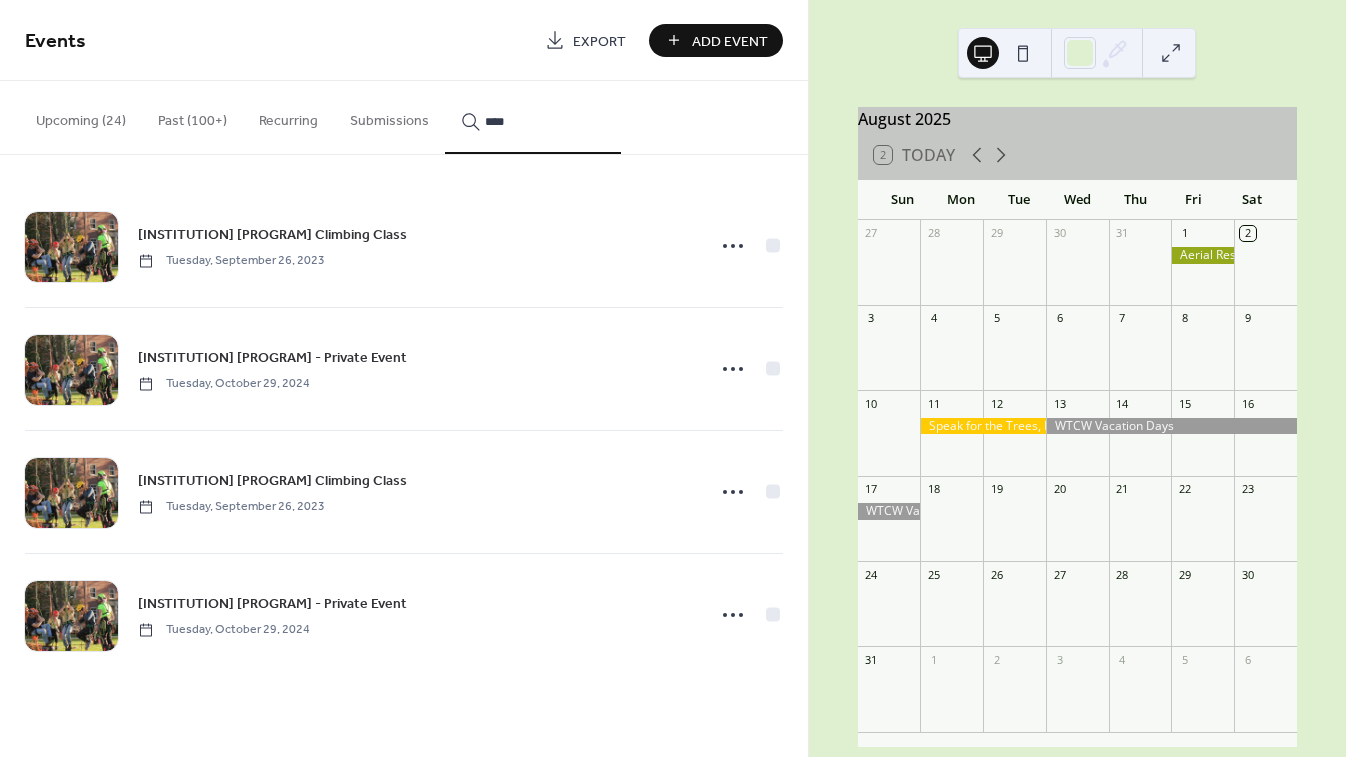 type on "****" 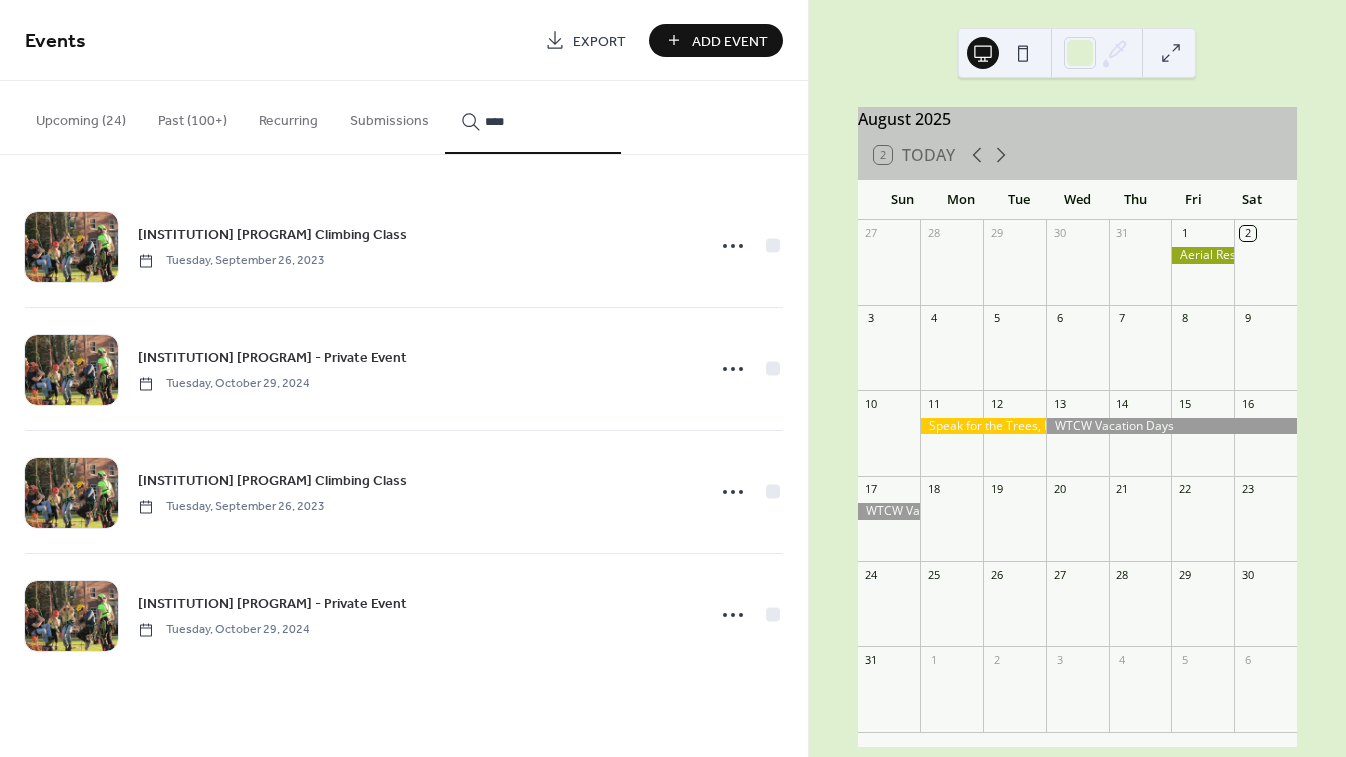 drag, startPoint x: 489, startPoint y: 160, endPoint x: 735, endPoint y: 253, distance: 262.9924 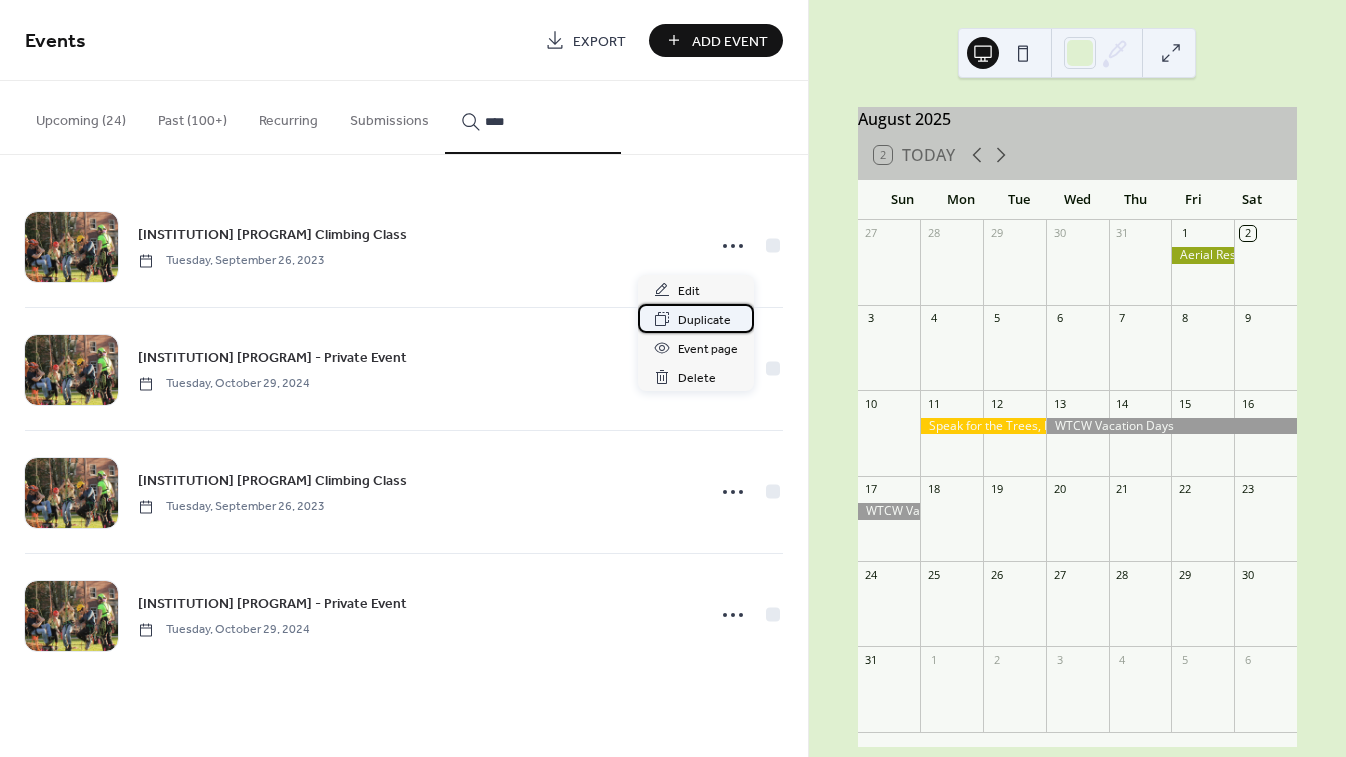click on "Duplicate" at bounding box center (704, 320) 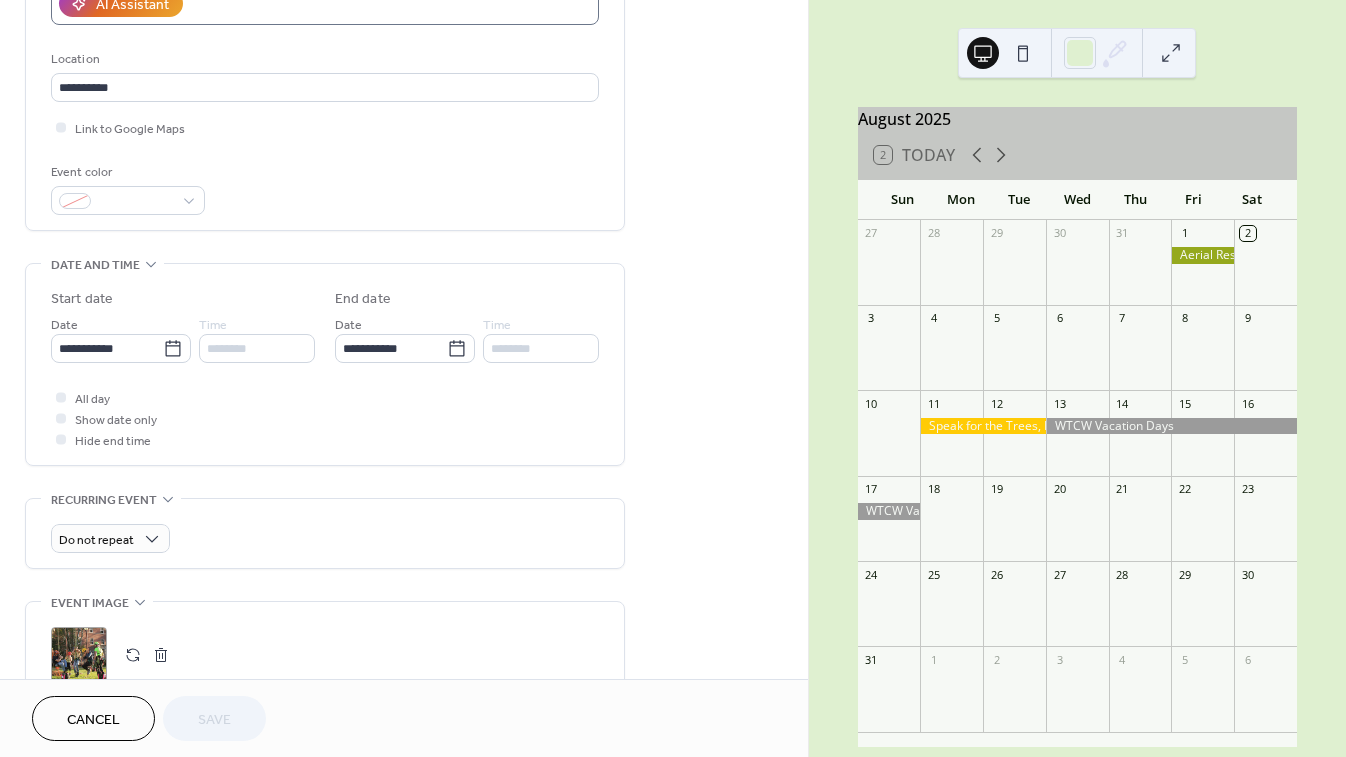 scroll, scrollTop: 439, scrollLeft: 0, axis: vertical 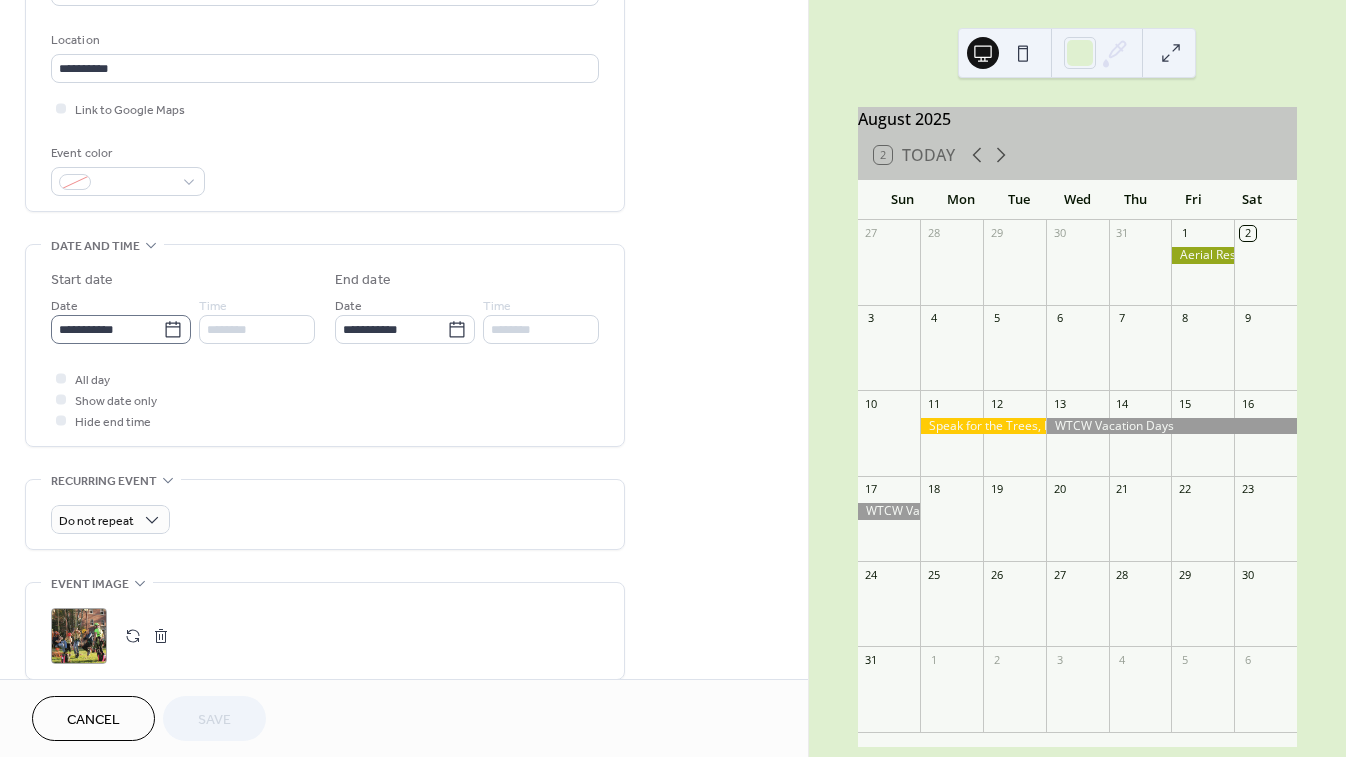 click 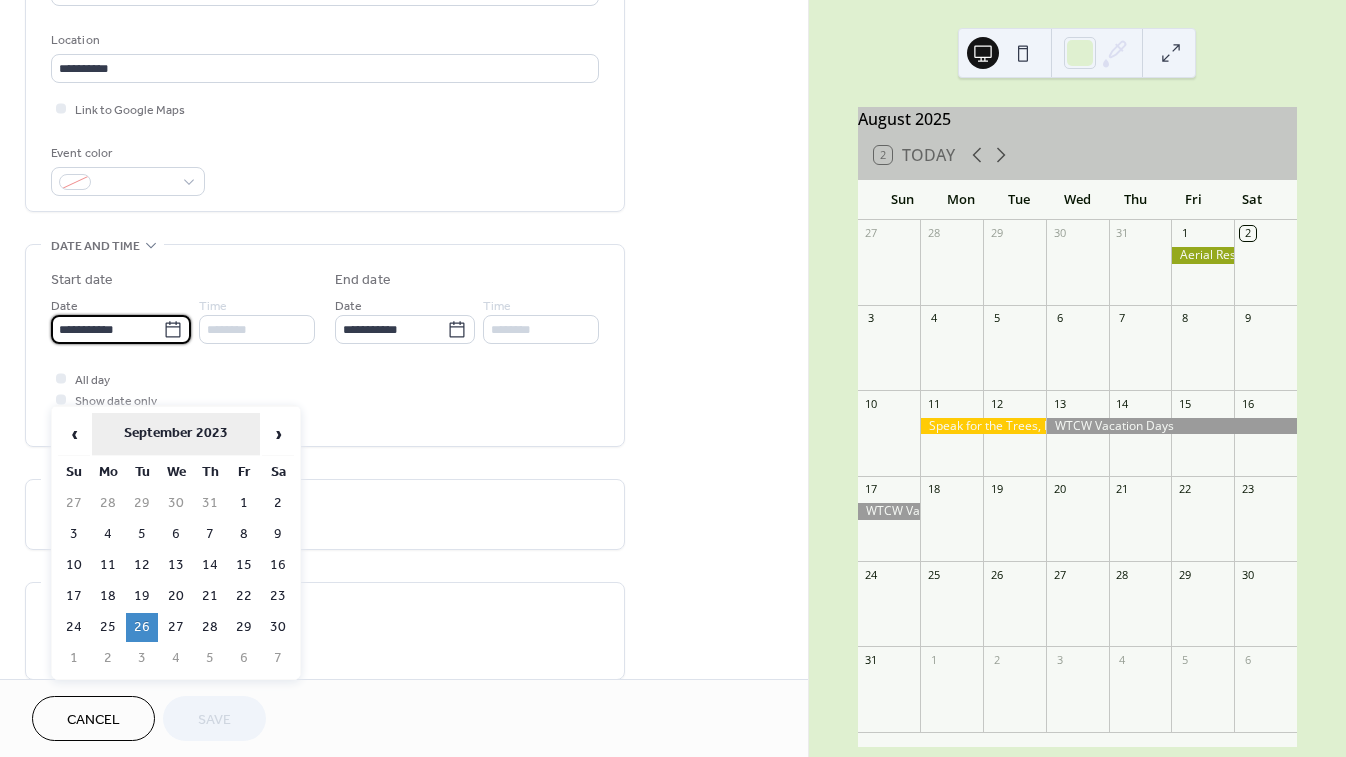 click on "September 2023" at bounding box center [176, 434] 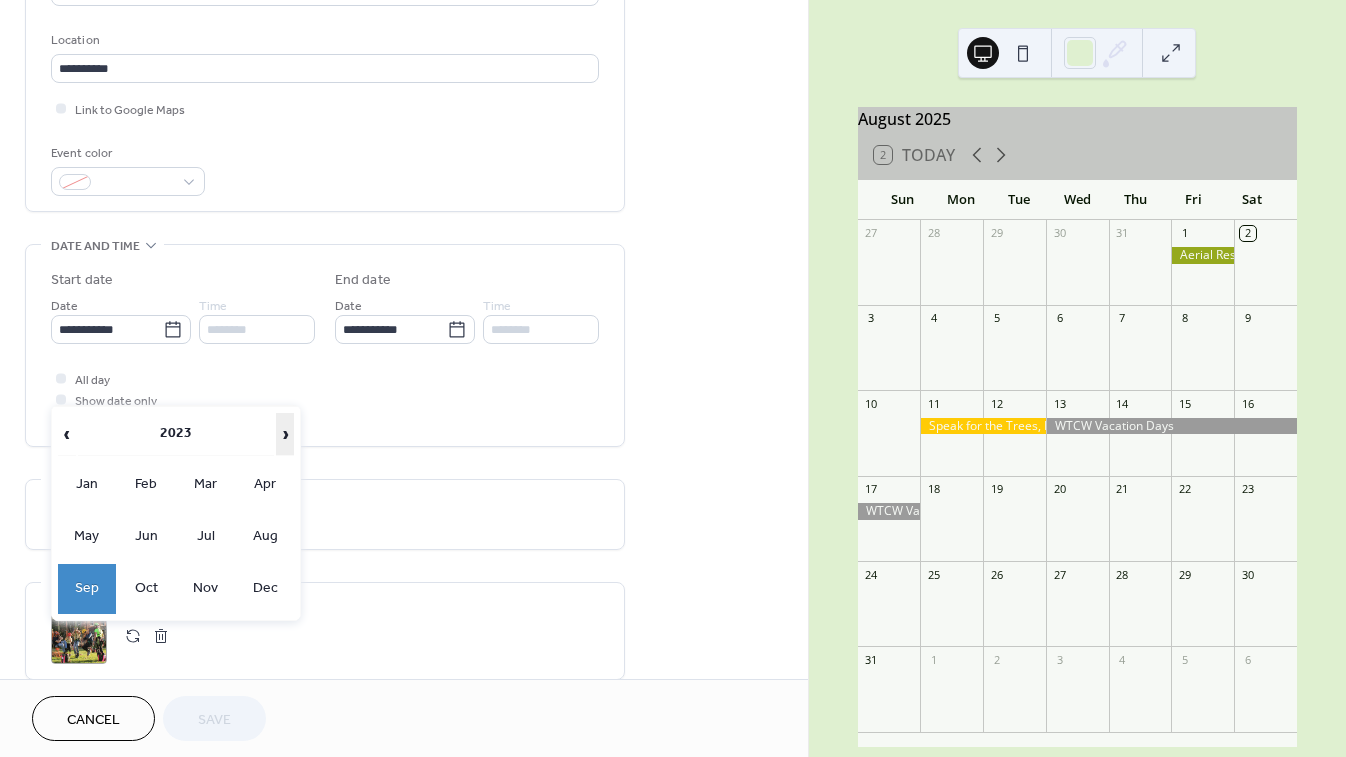 click on "›" at bounding box center (285, 434) 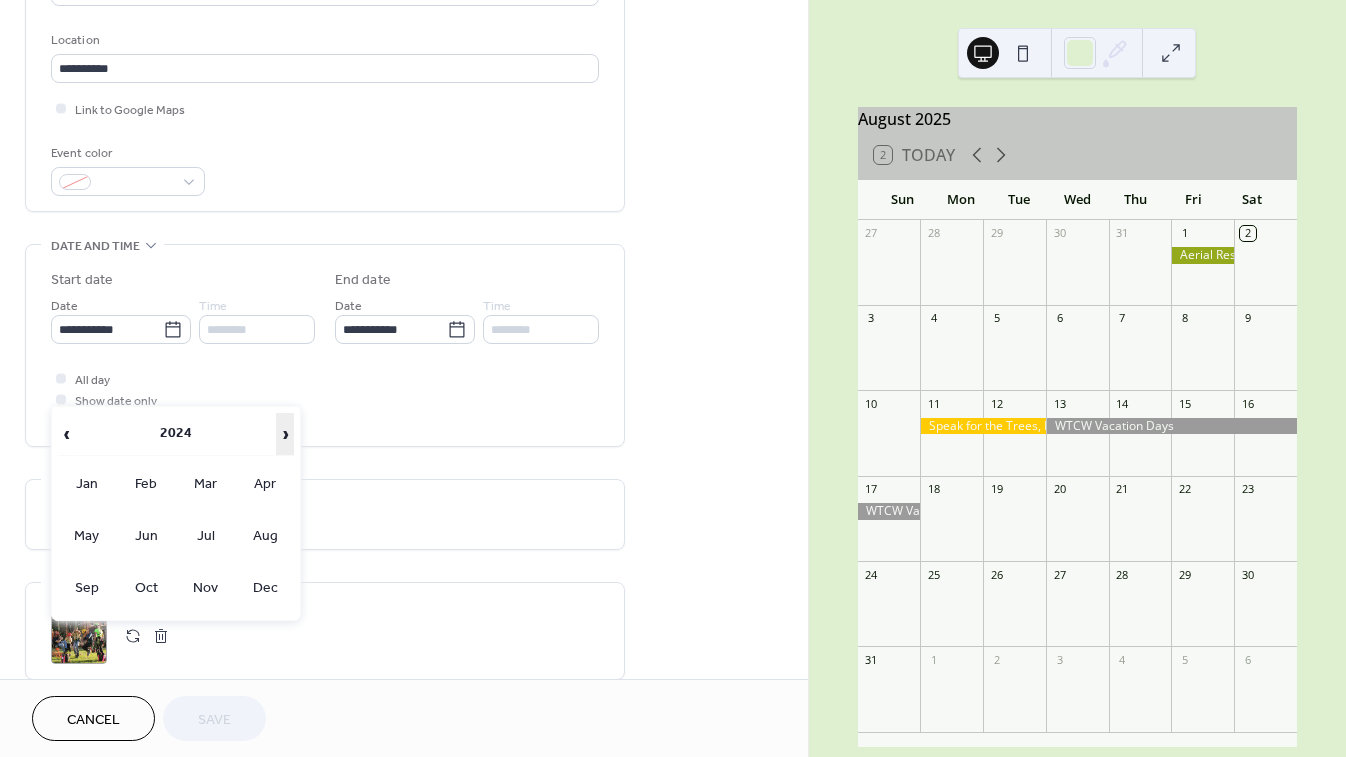 click on "›" at bounding box center [285, 434] 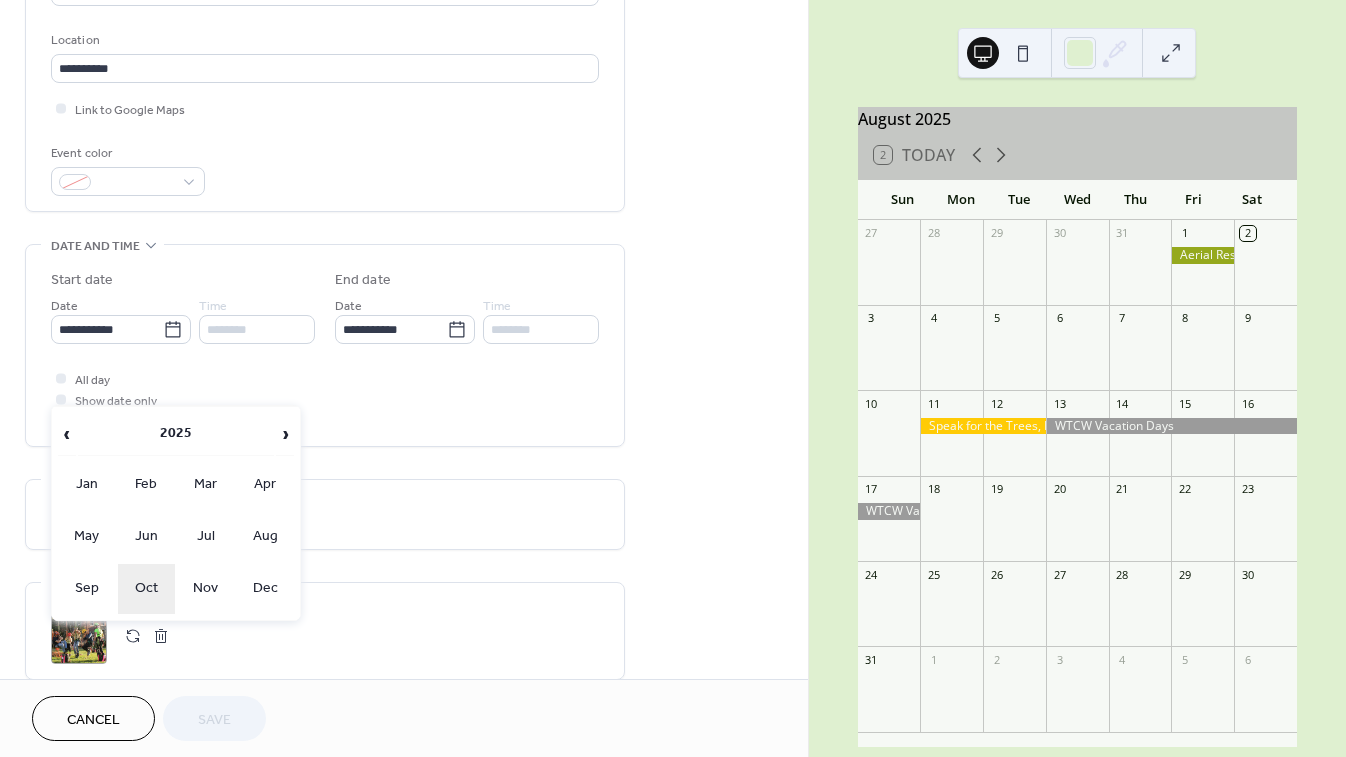 click on "Oct" at bounding box center [147, 589] 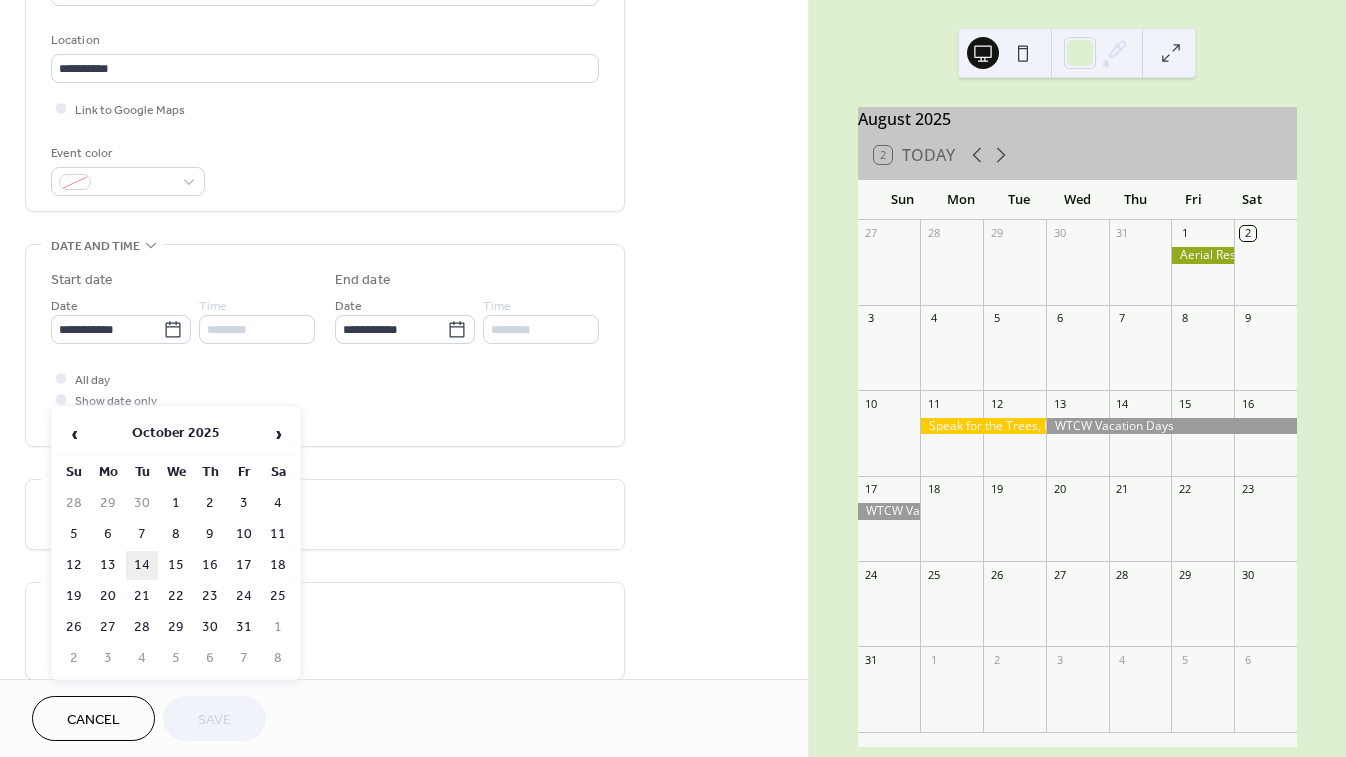 click on "14" at bounding box center [142, 565] 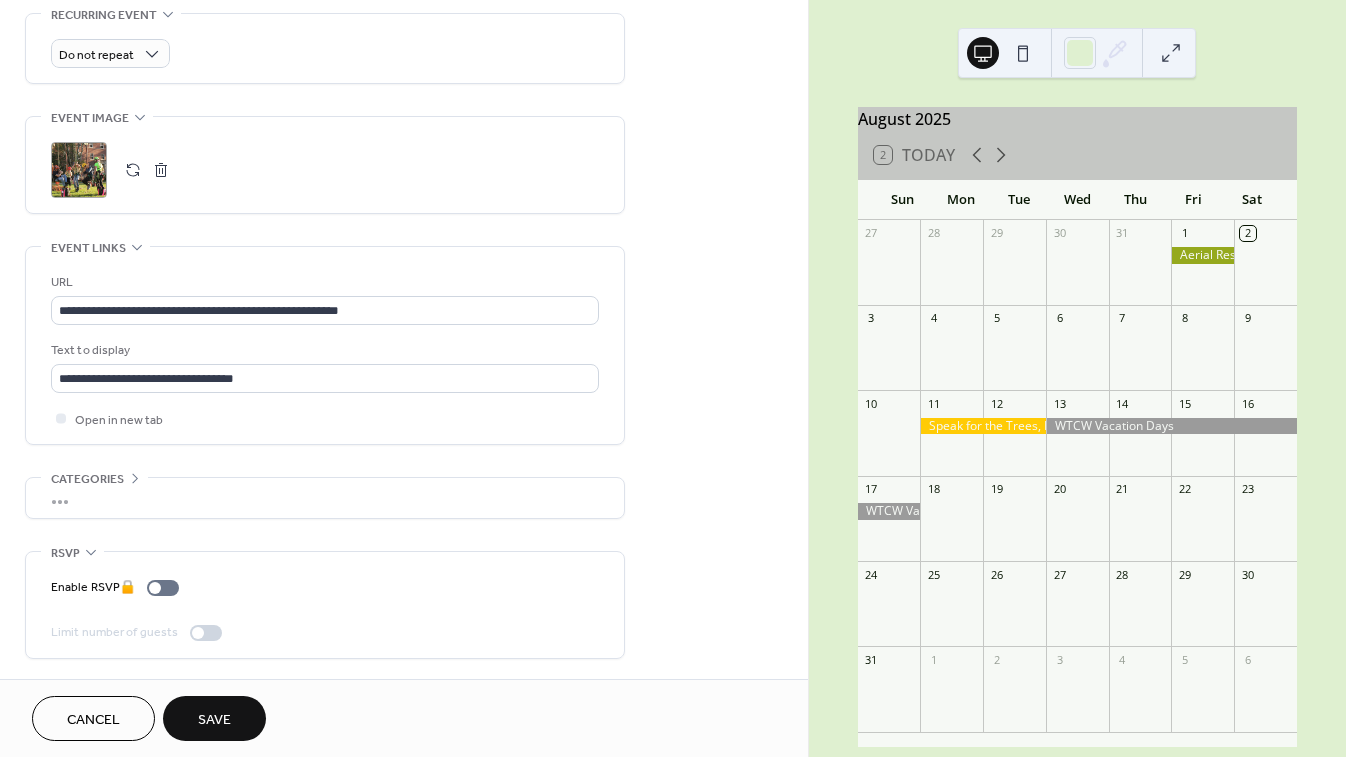 scroll, scrollTop: 1028, scrollLeft: 0, axis: vertical 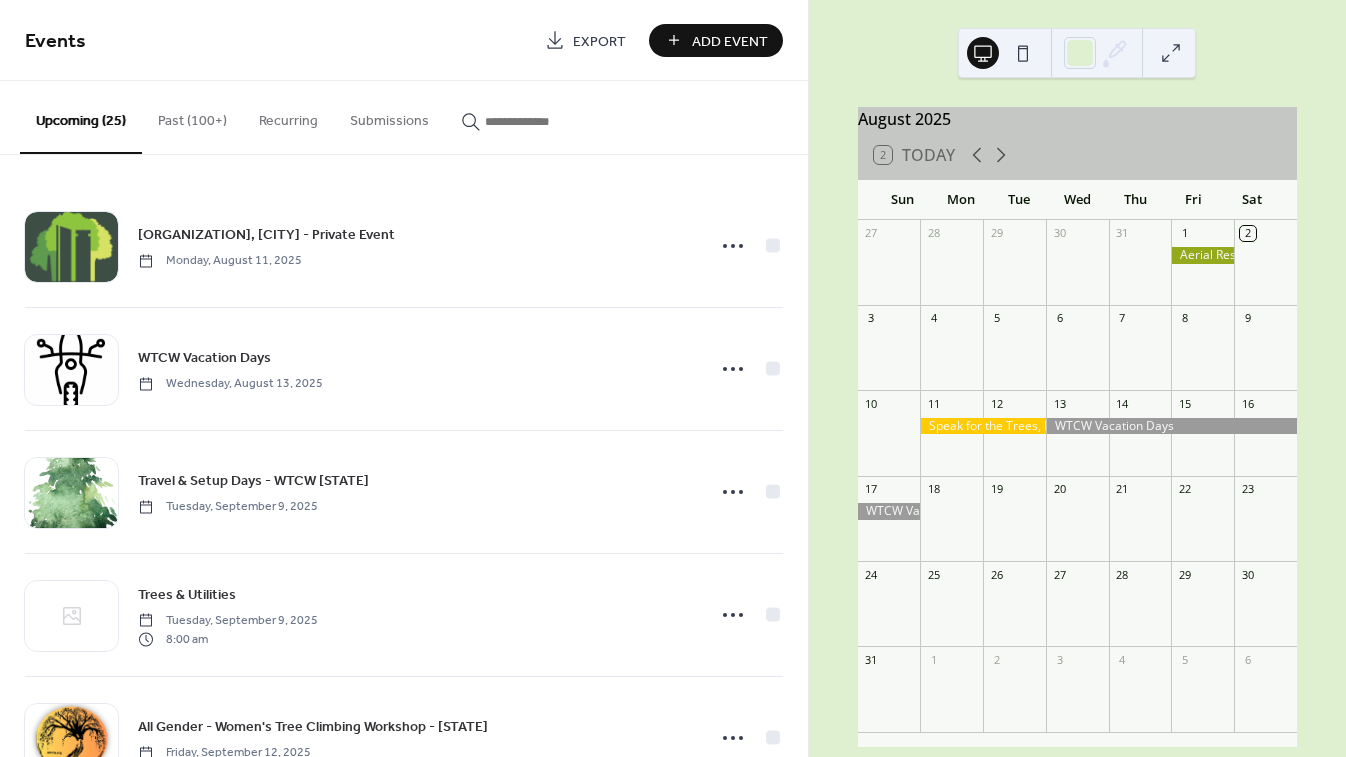 click on "Past (100+)" at bounding box center (192, 116) 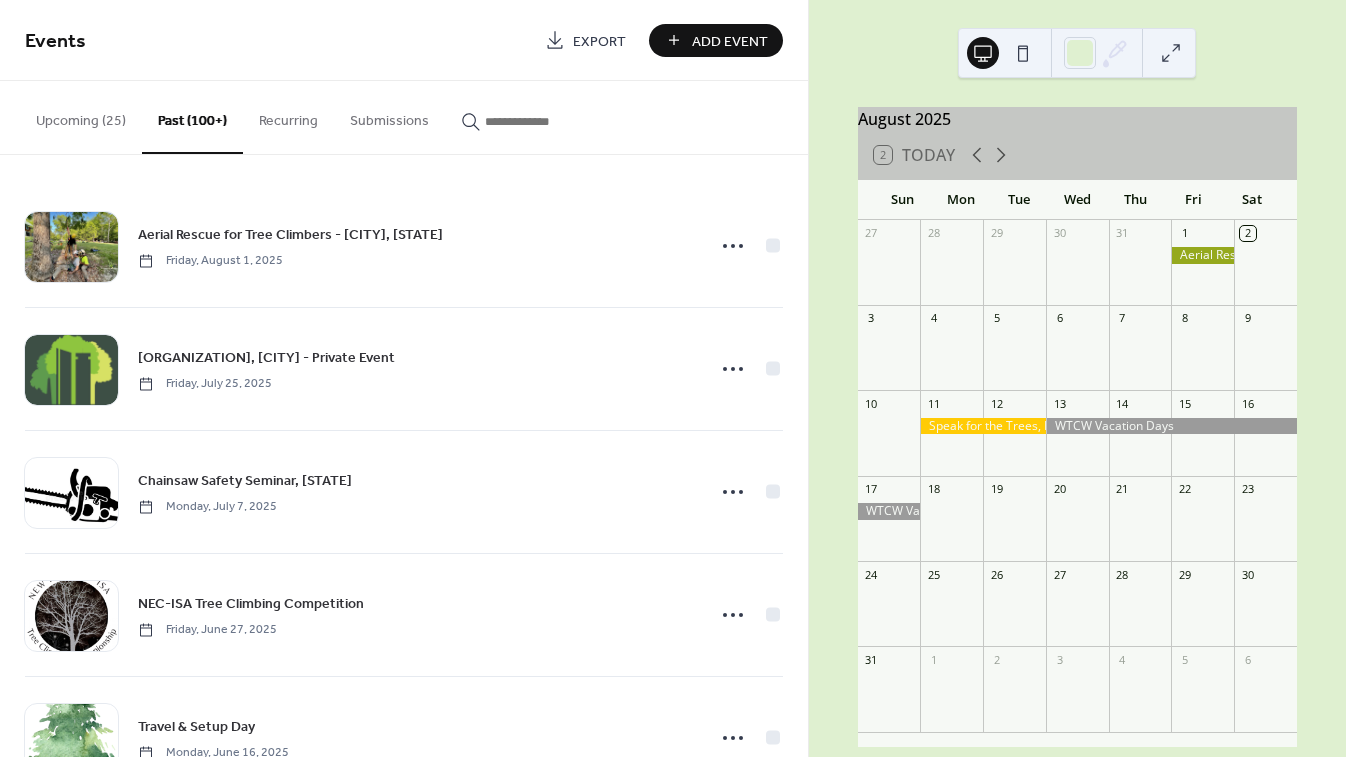 click at bounding box center [545, 121] 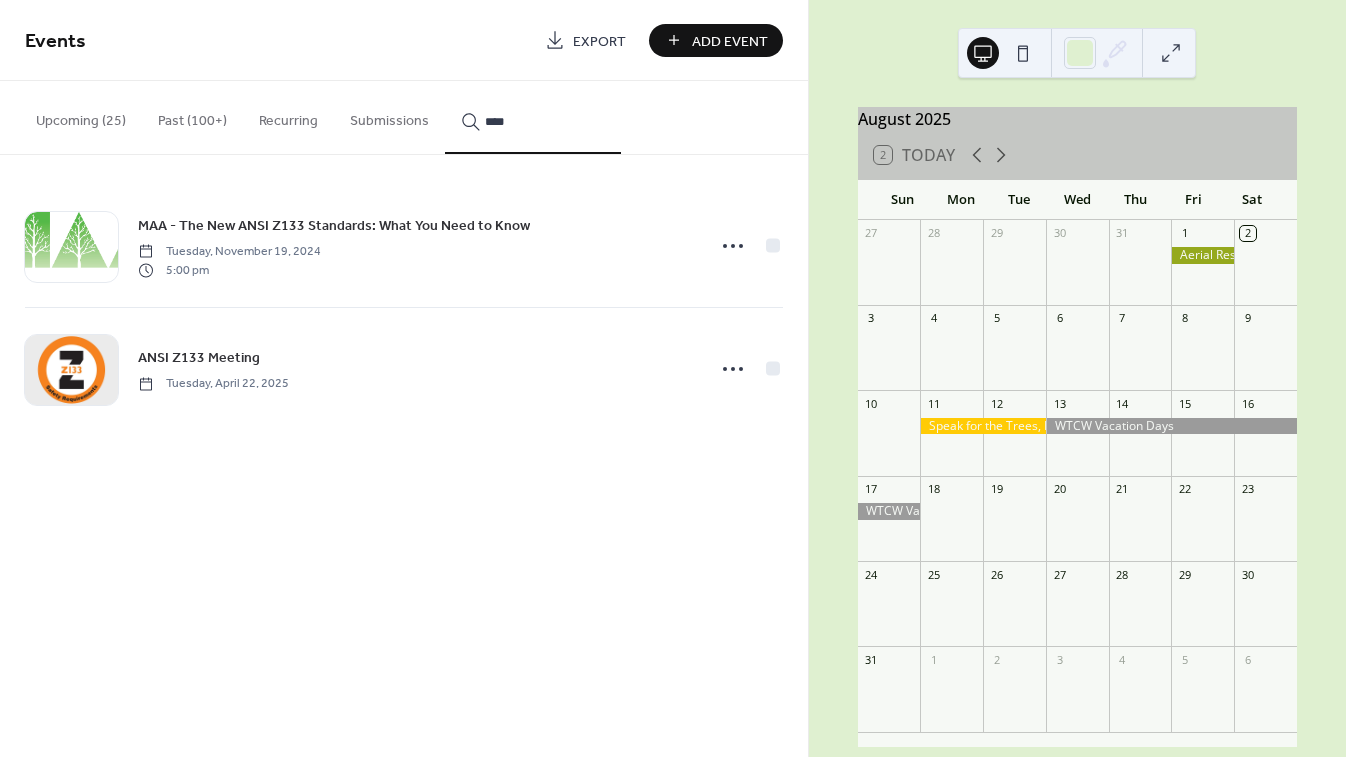 type on "****" 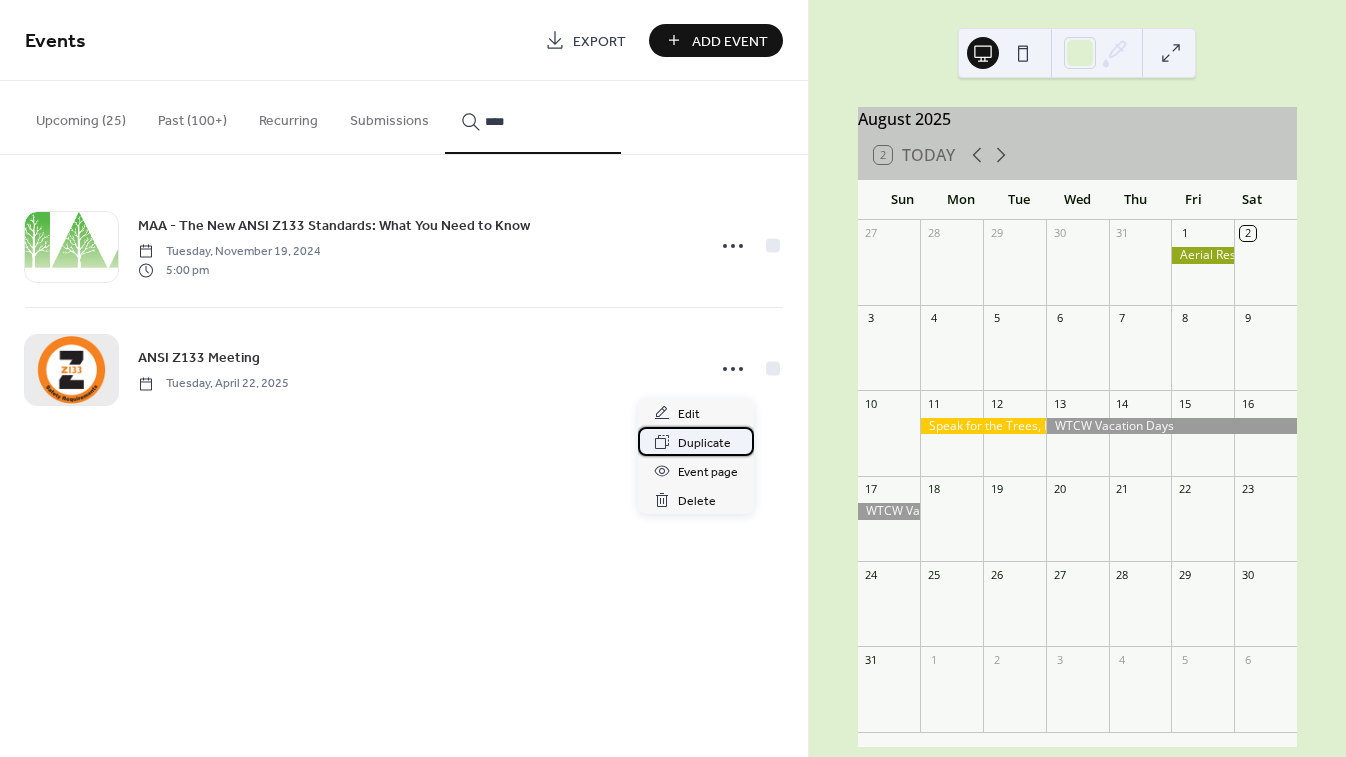click on "Duplicate" at bounding box center (704, 443) 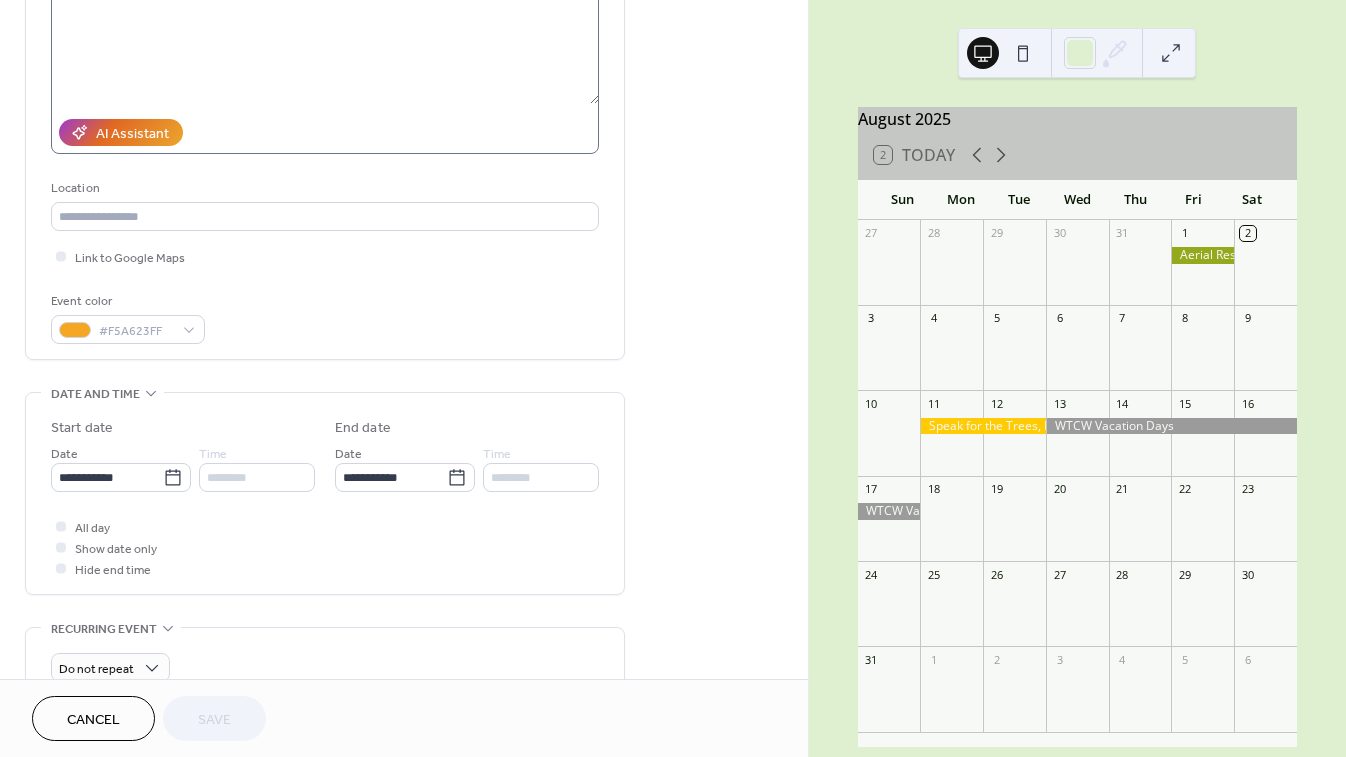 scroll, scrollTop: 294, scrollLeft: 0, axis: vertical 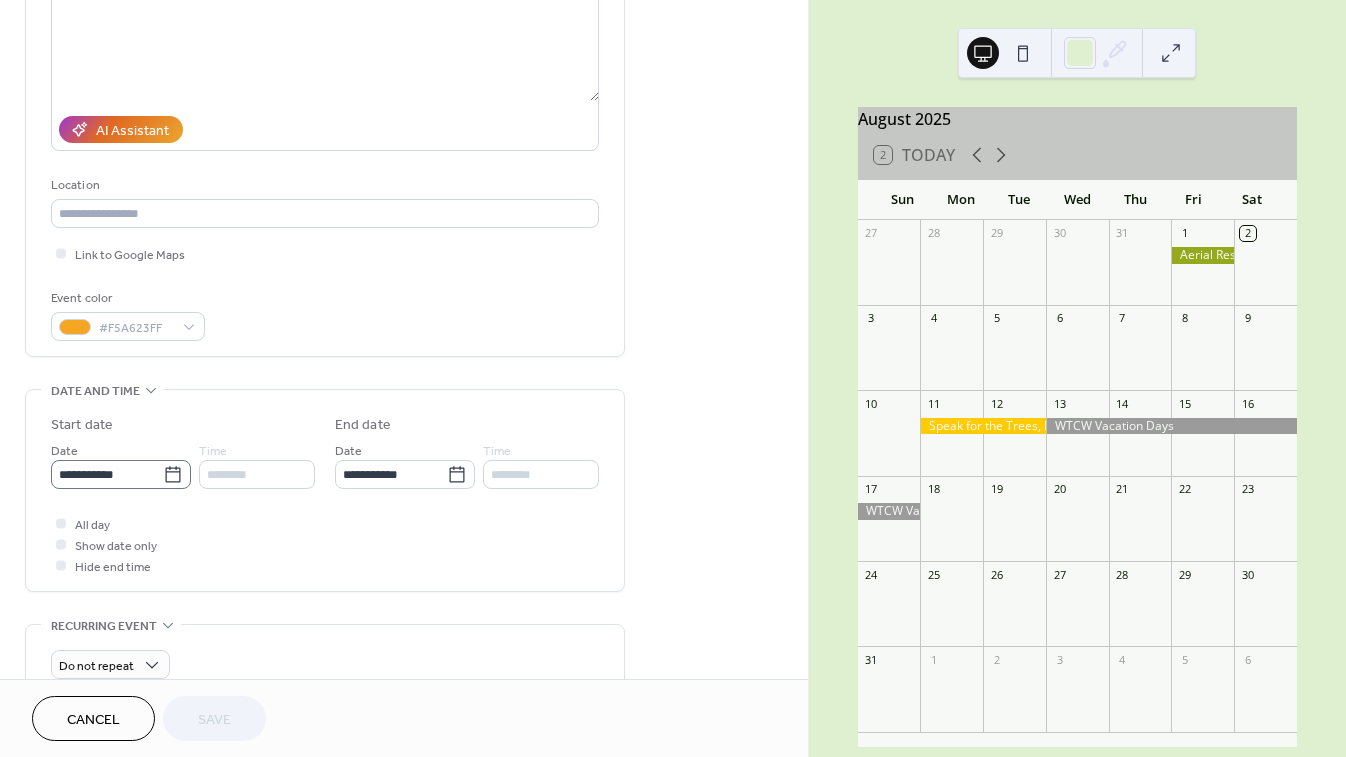 click 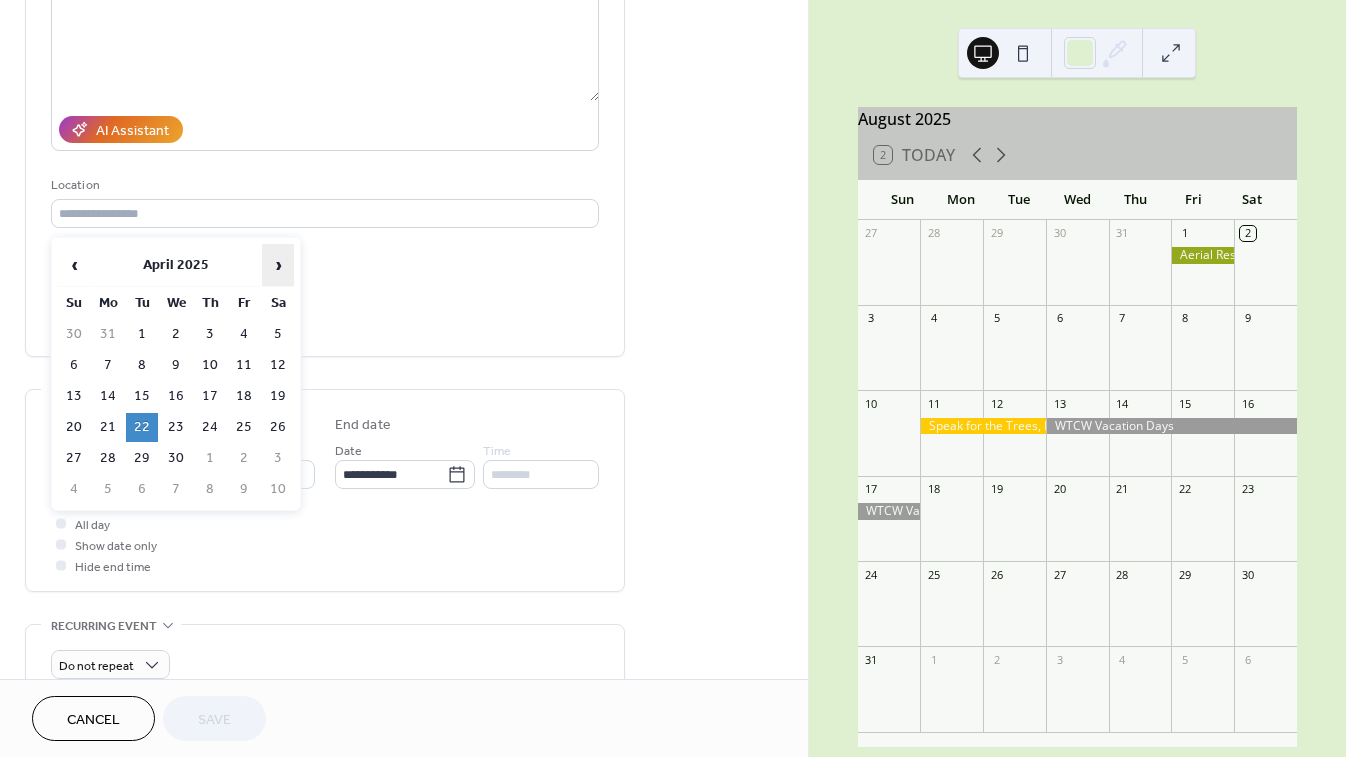 click on "›" at bounding box center (278, 265) 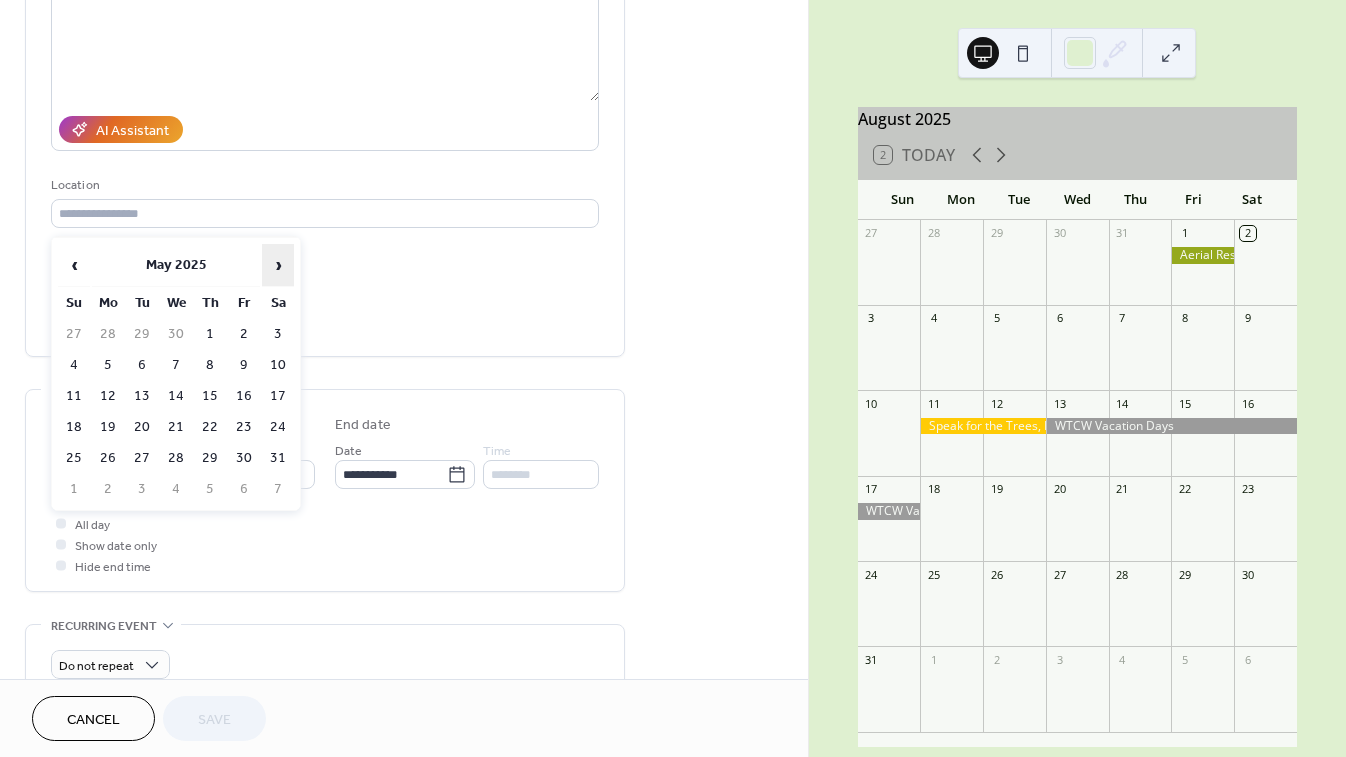 click on "›" at bounding box center (278, 265) 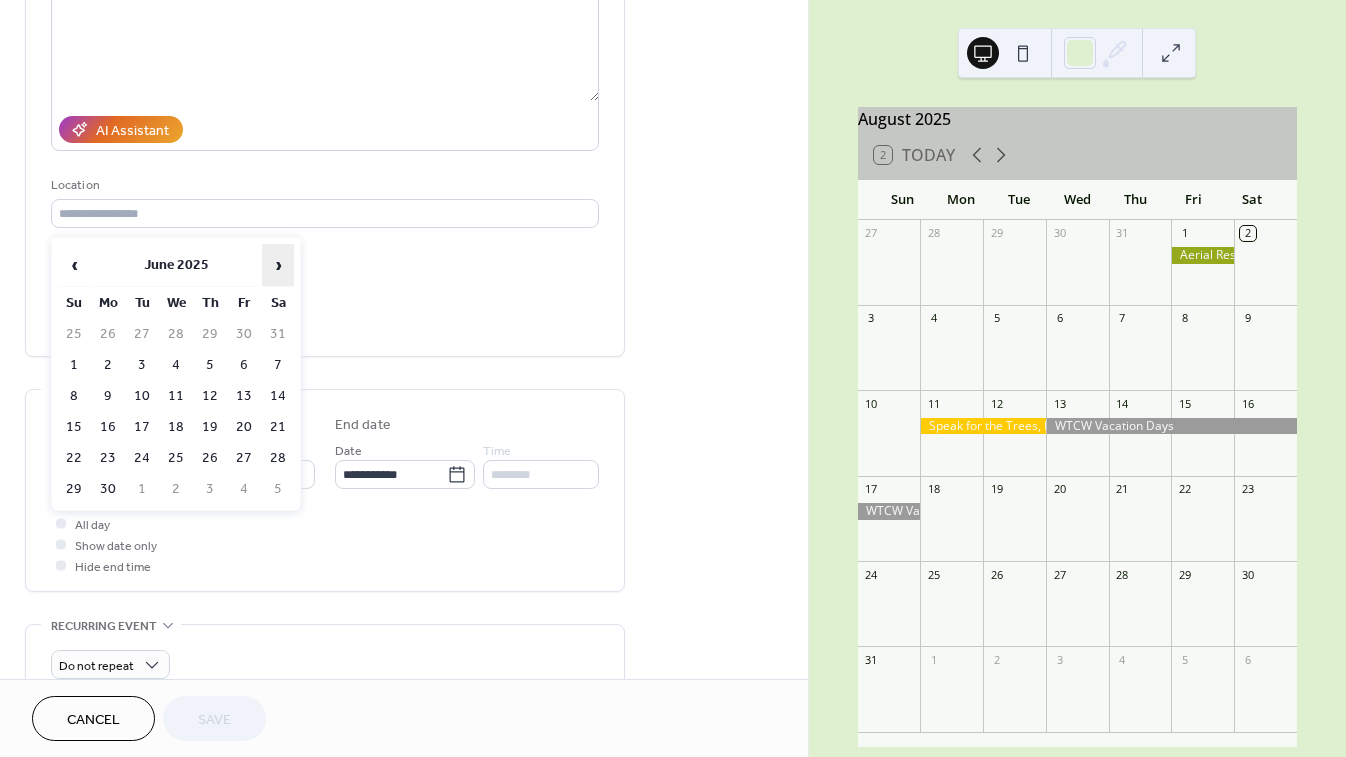 click on "›" at bounding box center [278, 265] 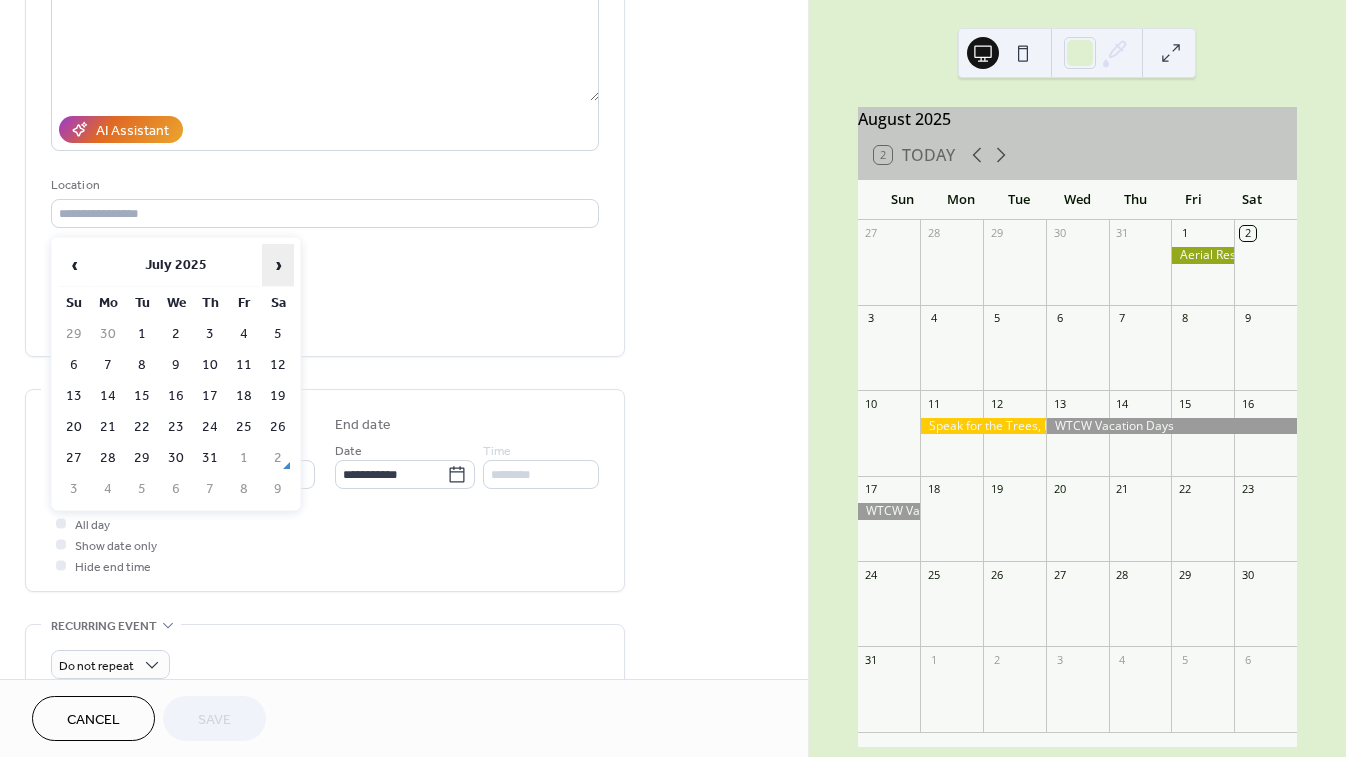 click on "›" at bounding box center [278, 265] 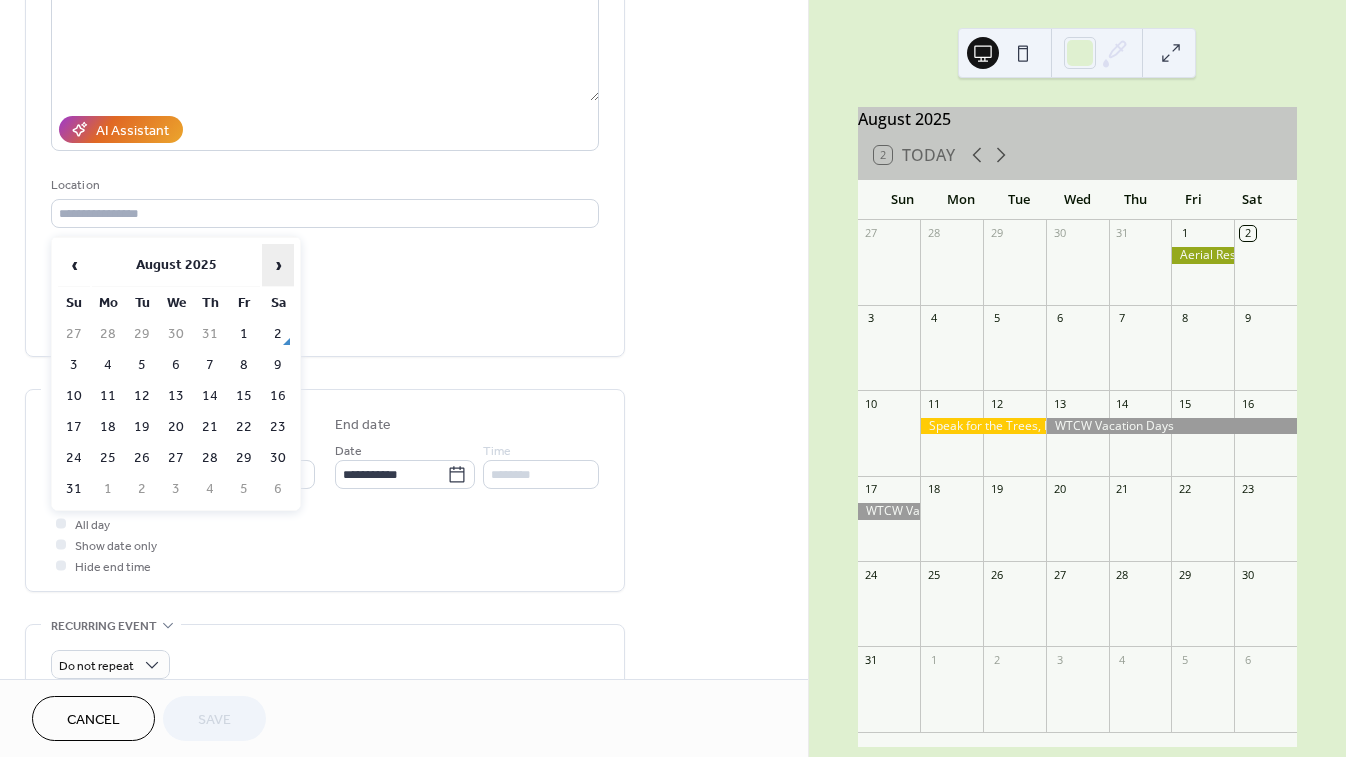 click on "›" at bounding box center [278, 265] 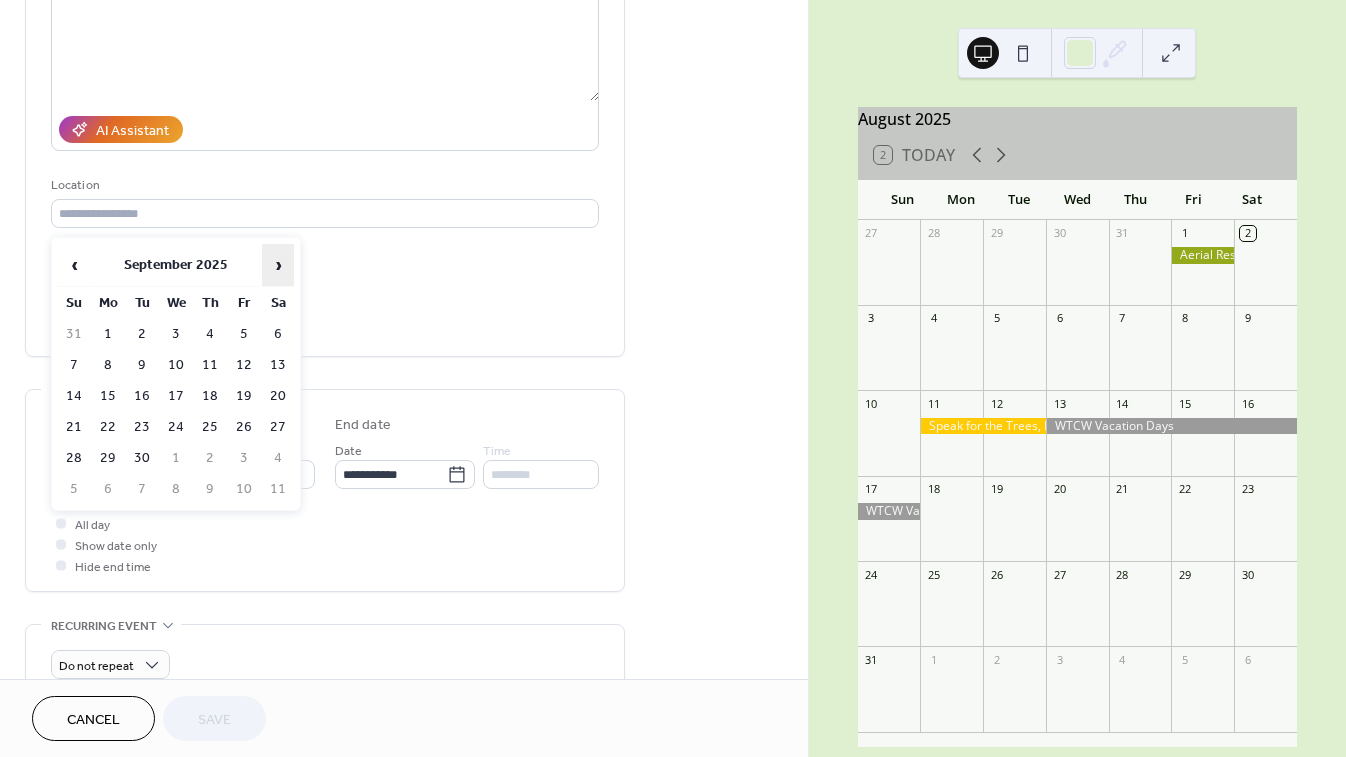 click on "›" at bounding box center (278, 265) 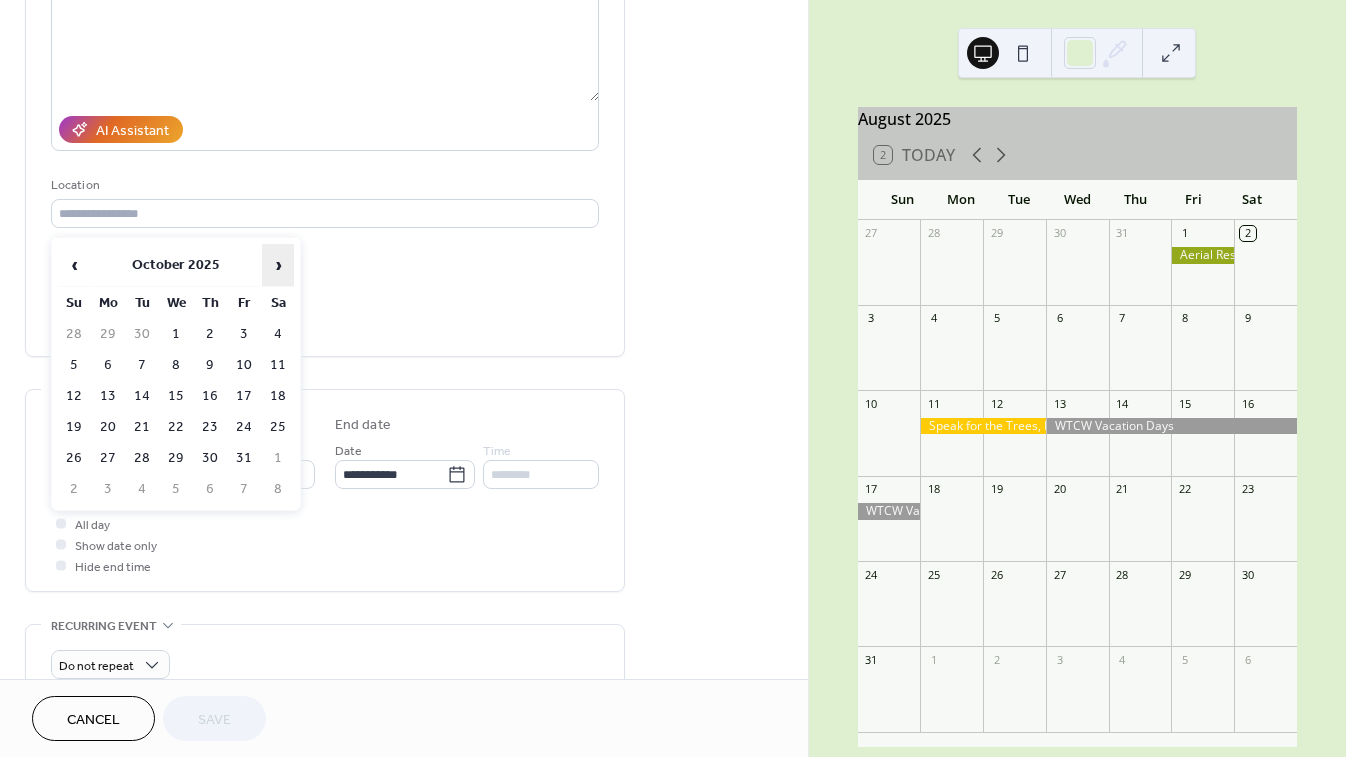 click on "›" at bounding box center (278, 265) 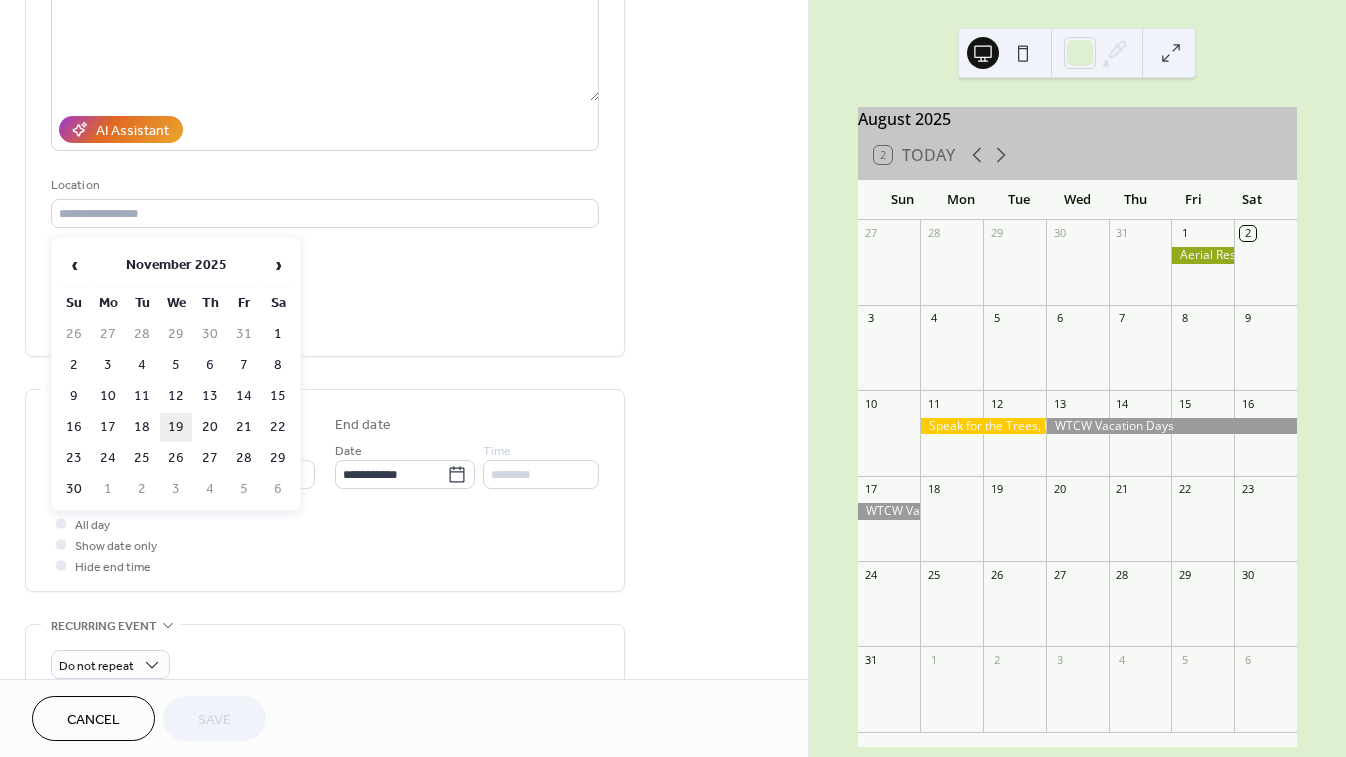 click on "19" at bounding box center (176, 427) 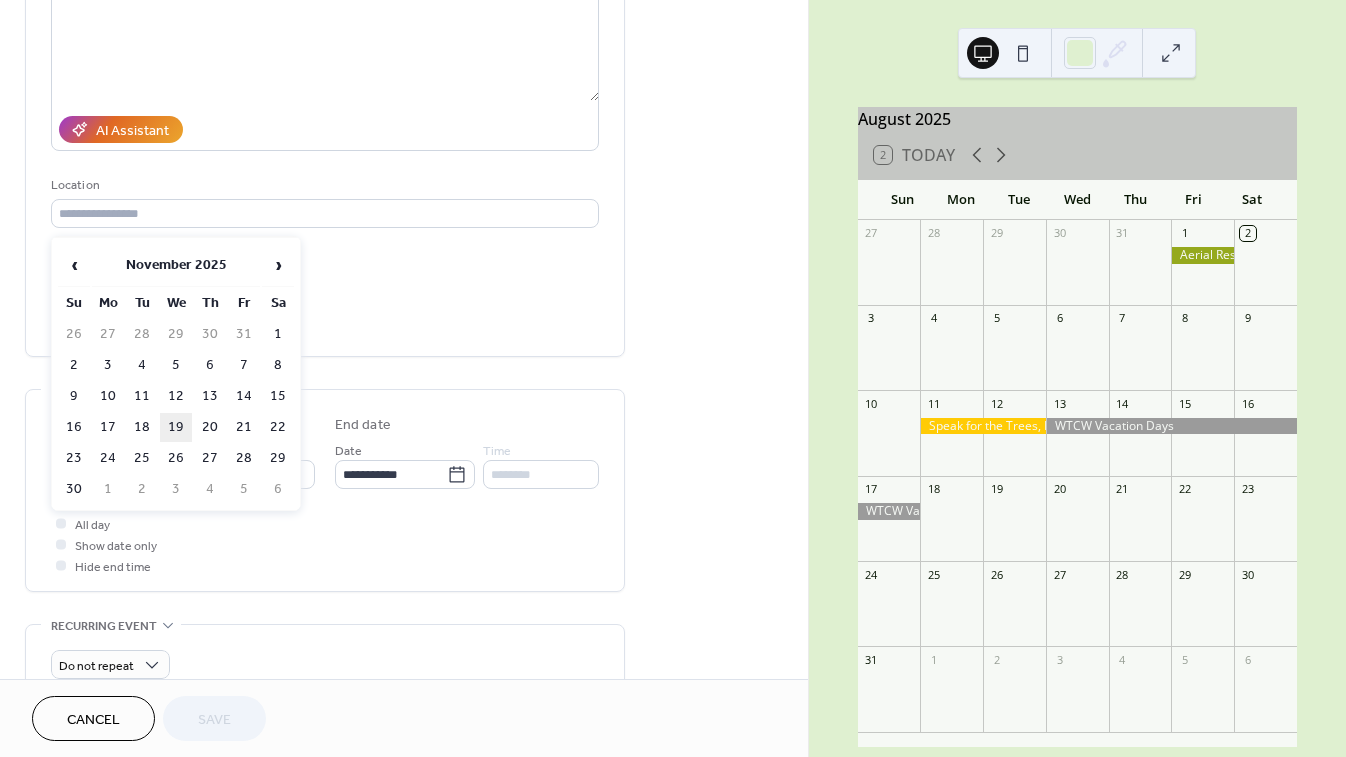 type on "**********" 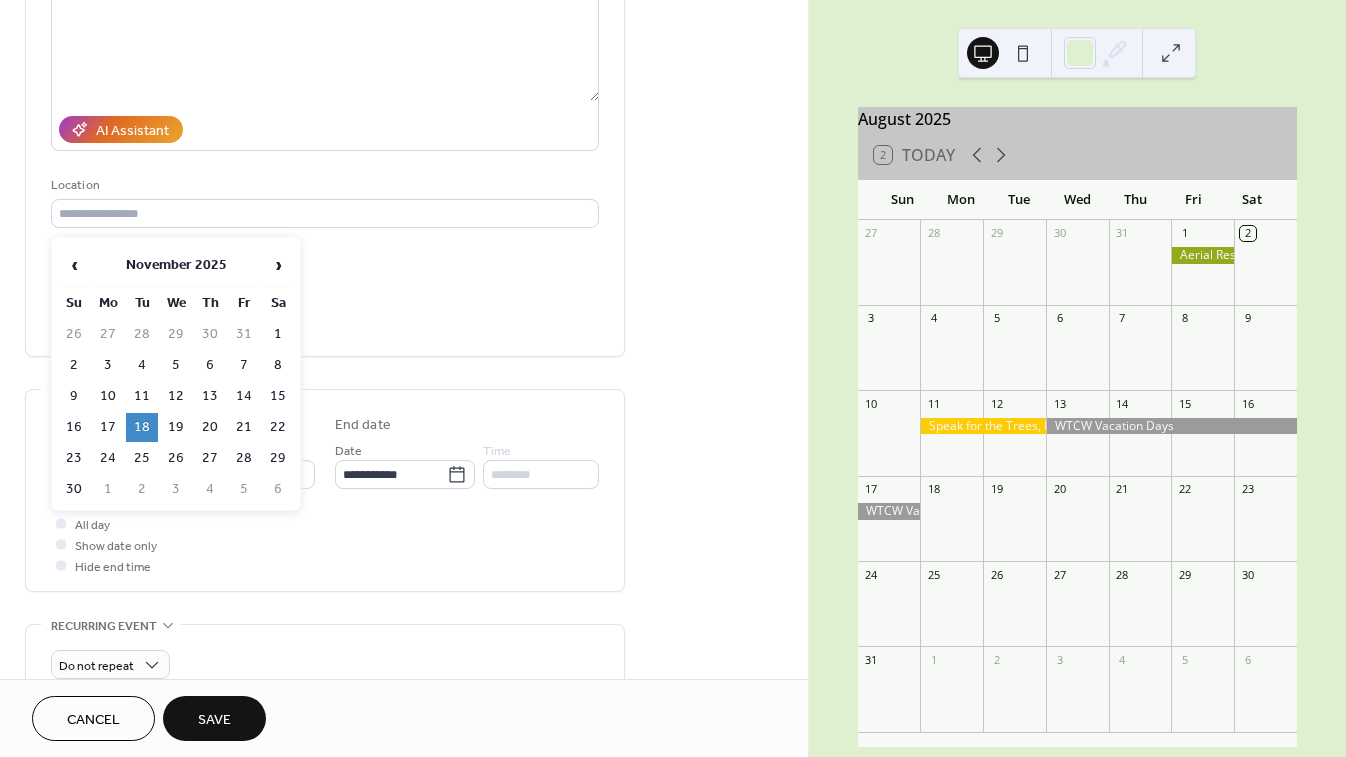 click 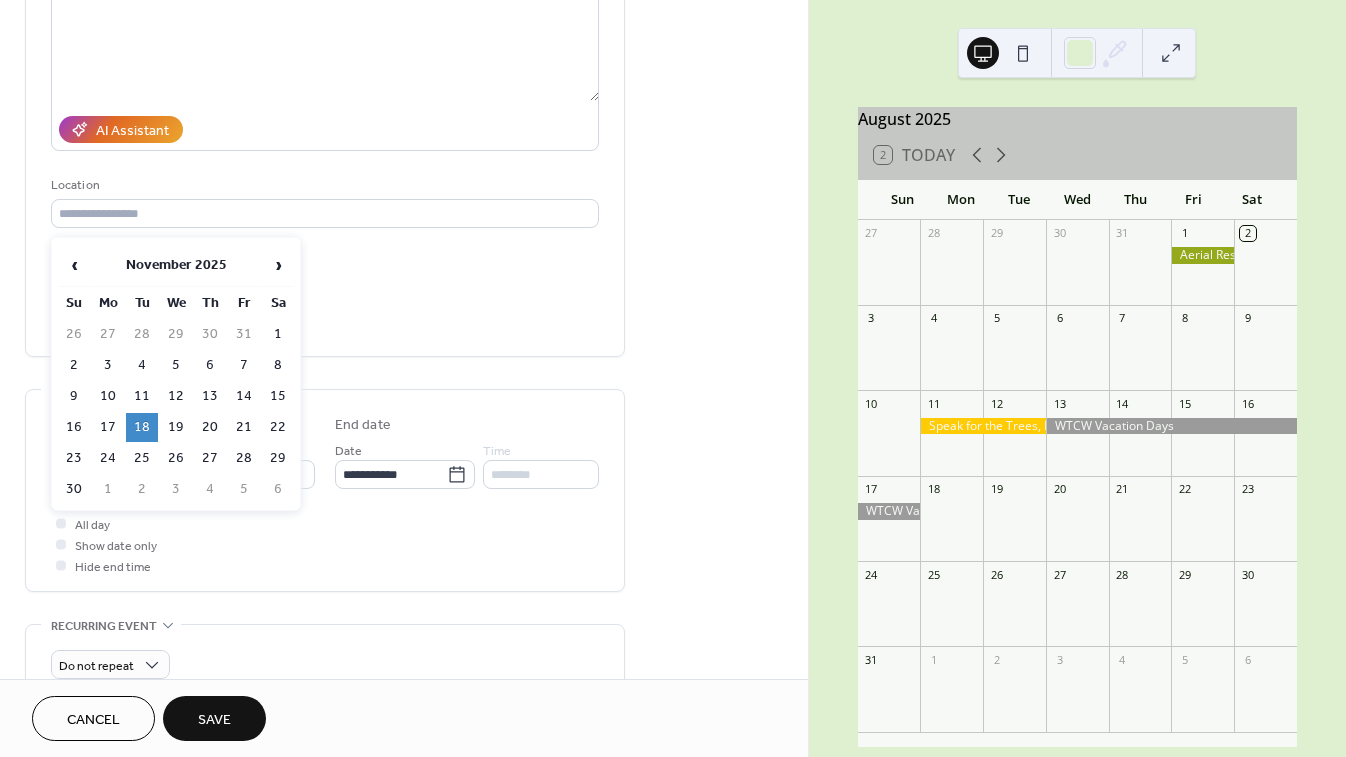 click on "**********" at bounding box center [107, 474] 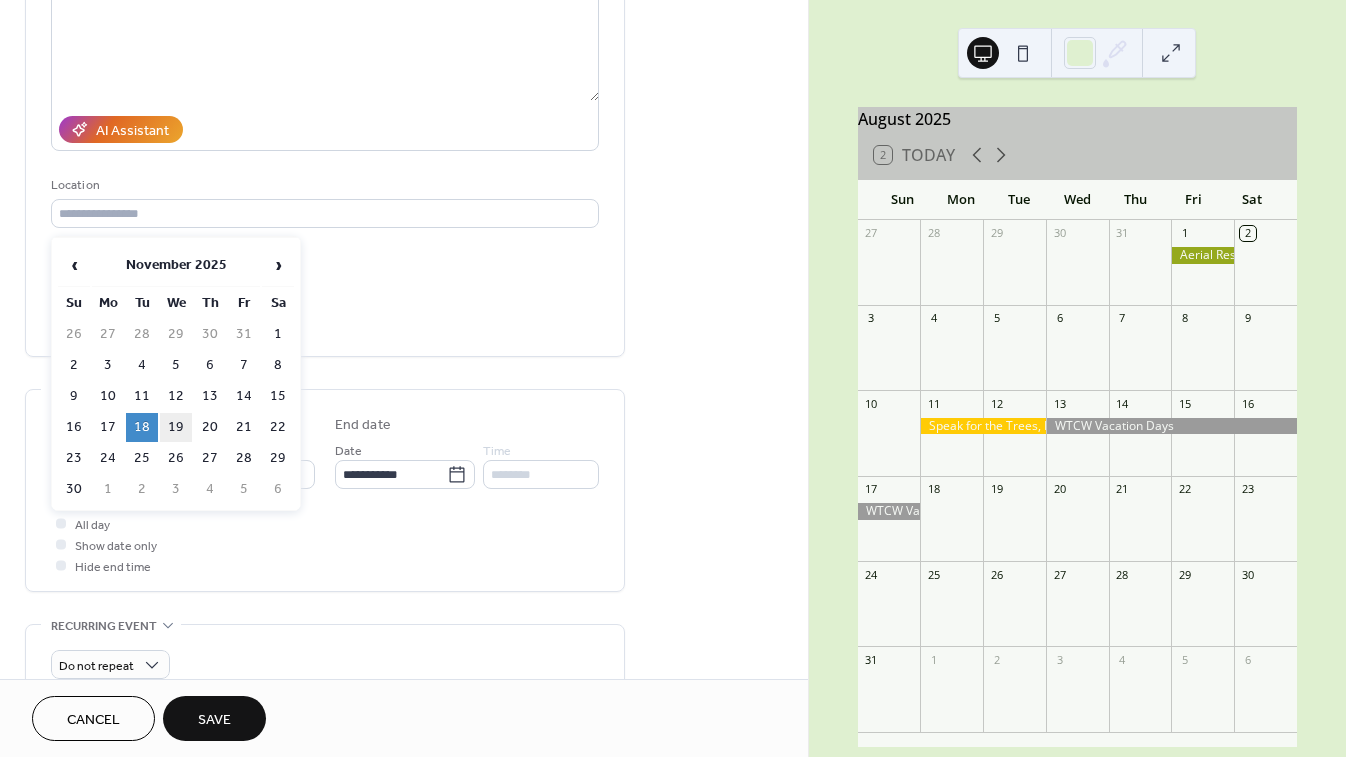 click on "19" at bounding box center [176, 427] 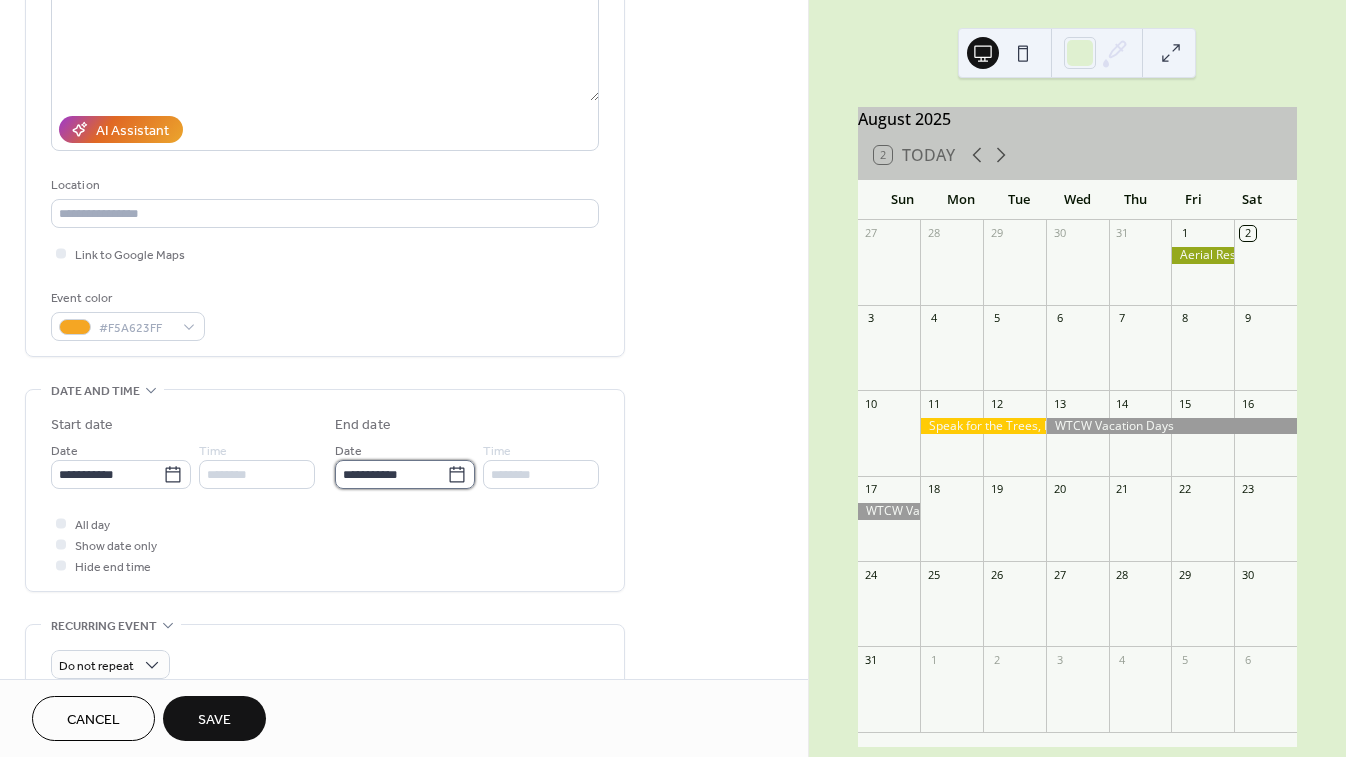 click on "**********" at bounding box center [391, 474] 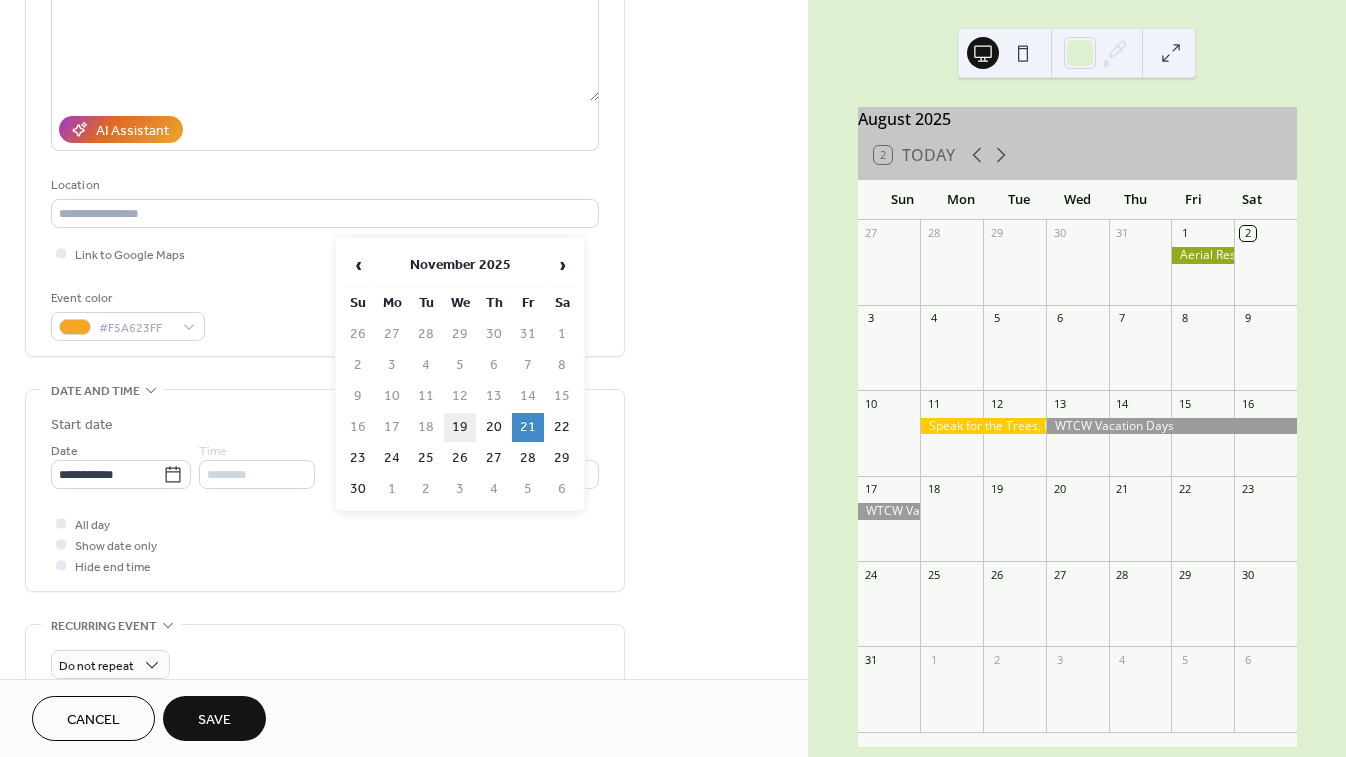 click on "19" at bounding box center [460, 427] 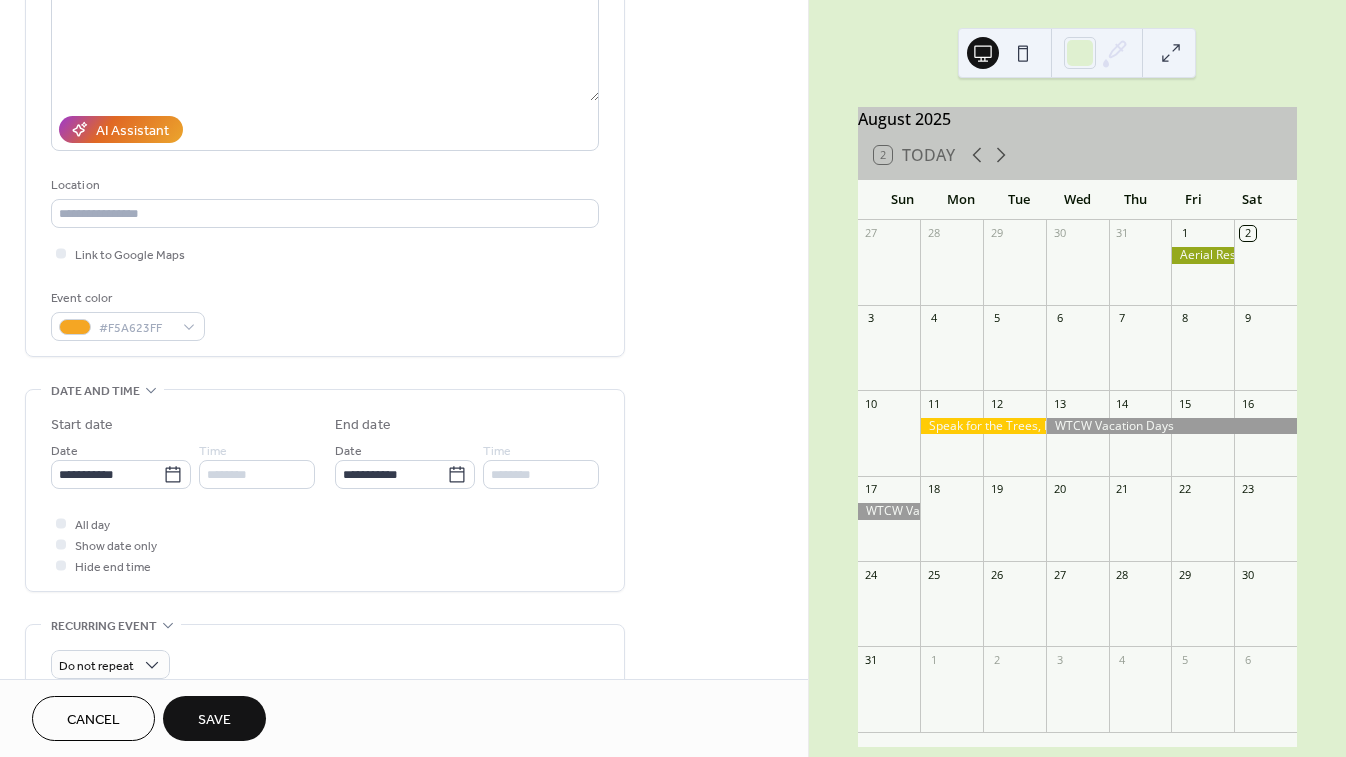 click on "Save" at bounding box center (214, 720) 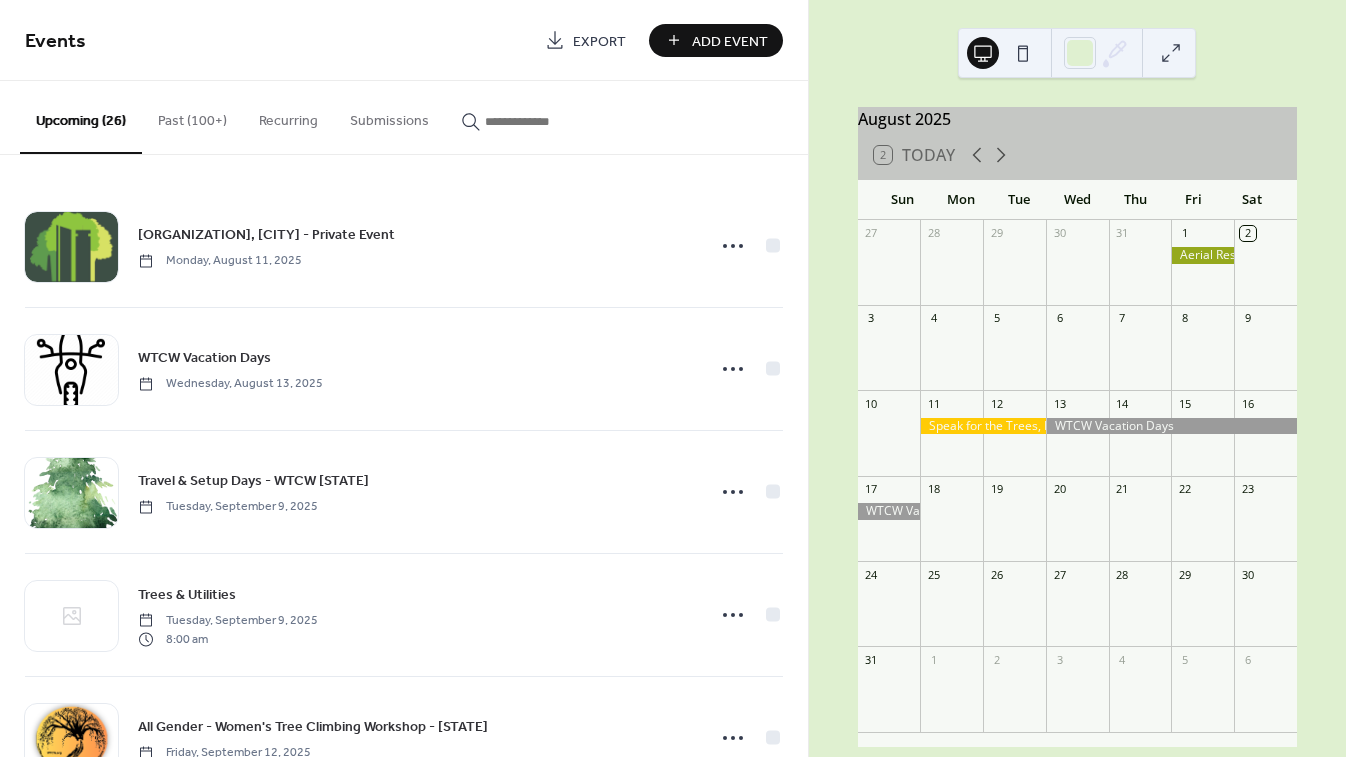 click on "Past (100+)" at bounding box center [192, 116] 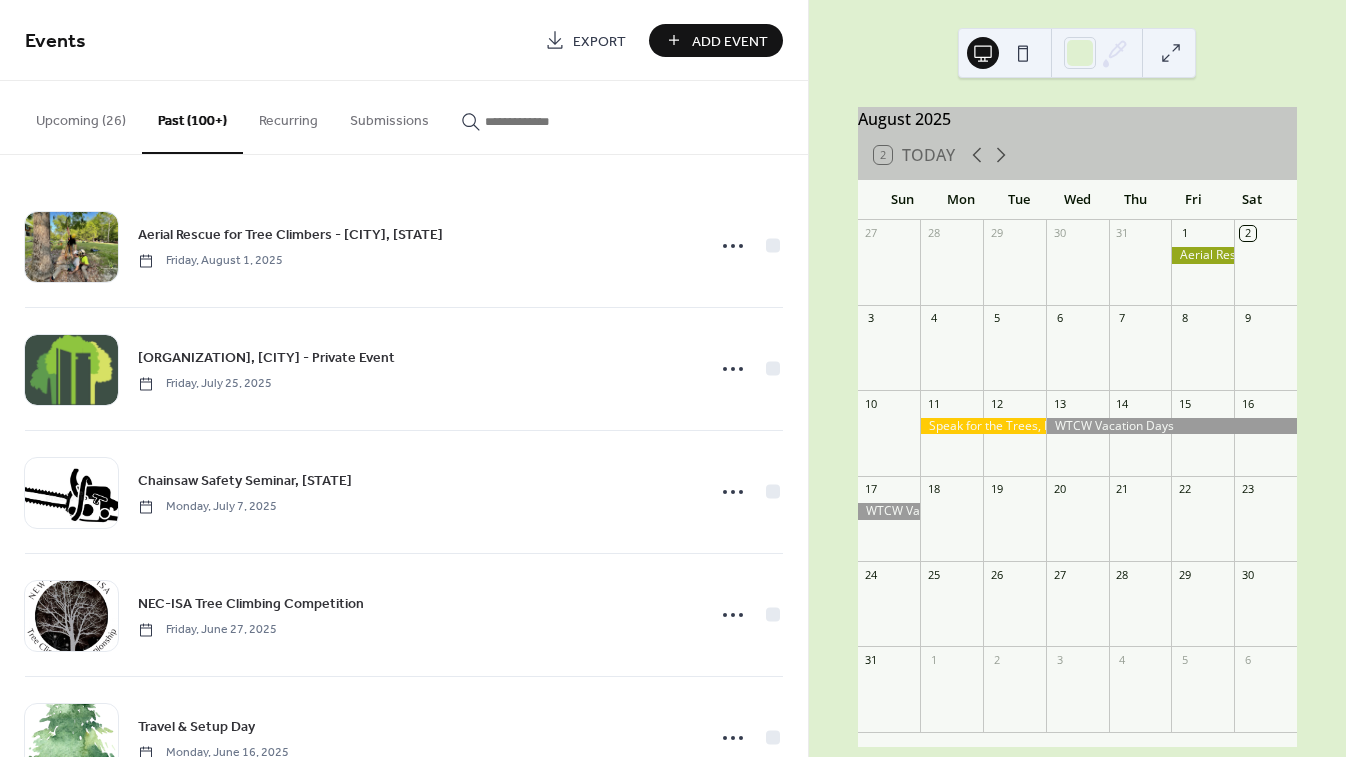 click at bounding box center (545, 121) 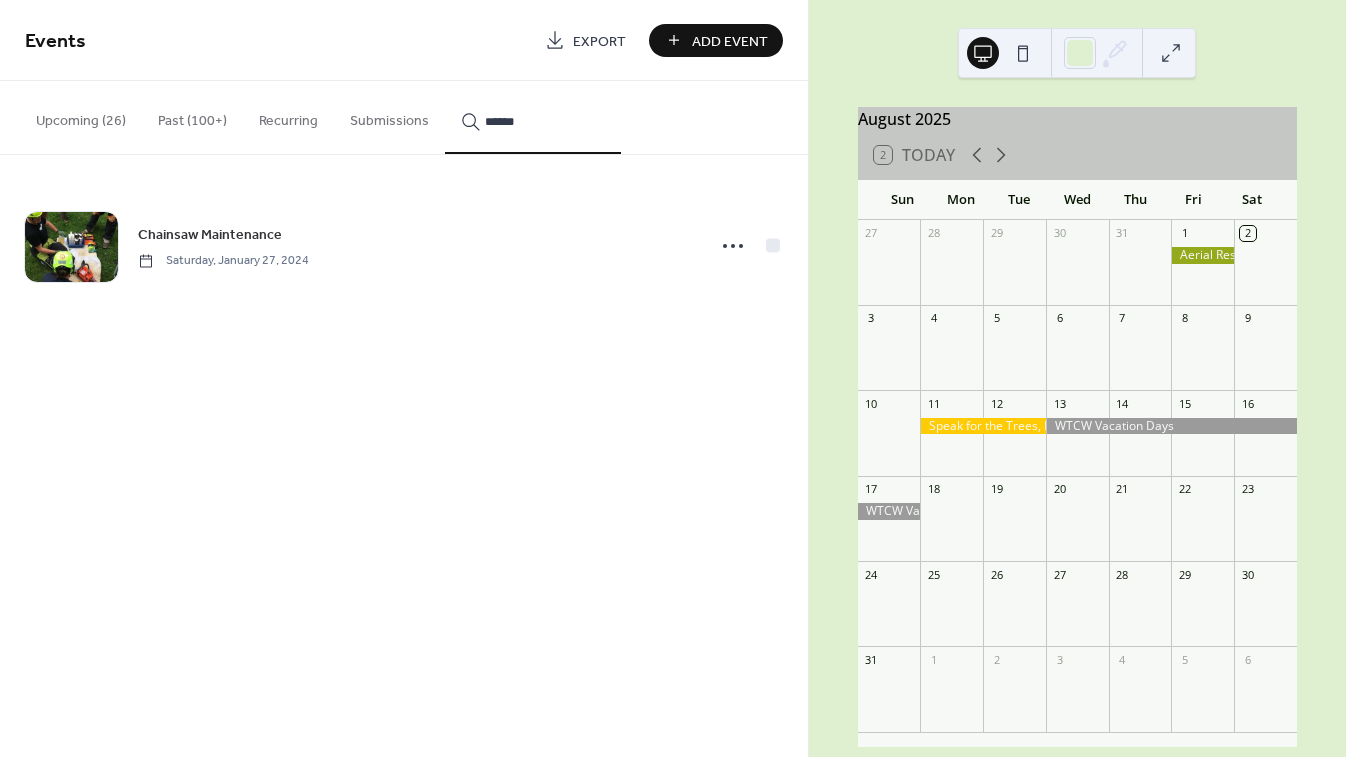 type on "******" 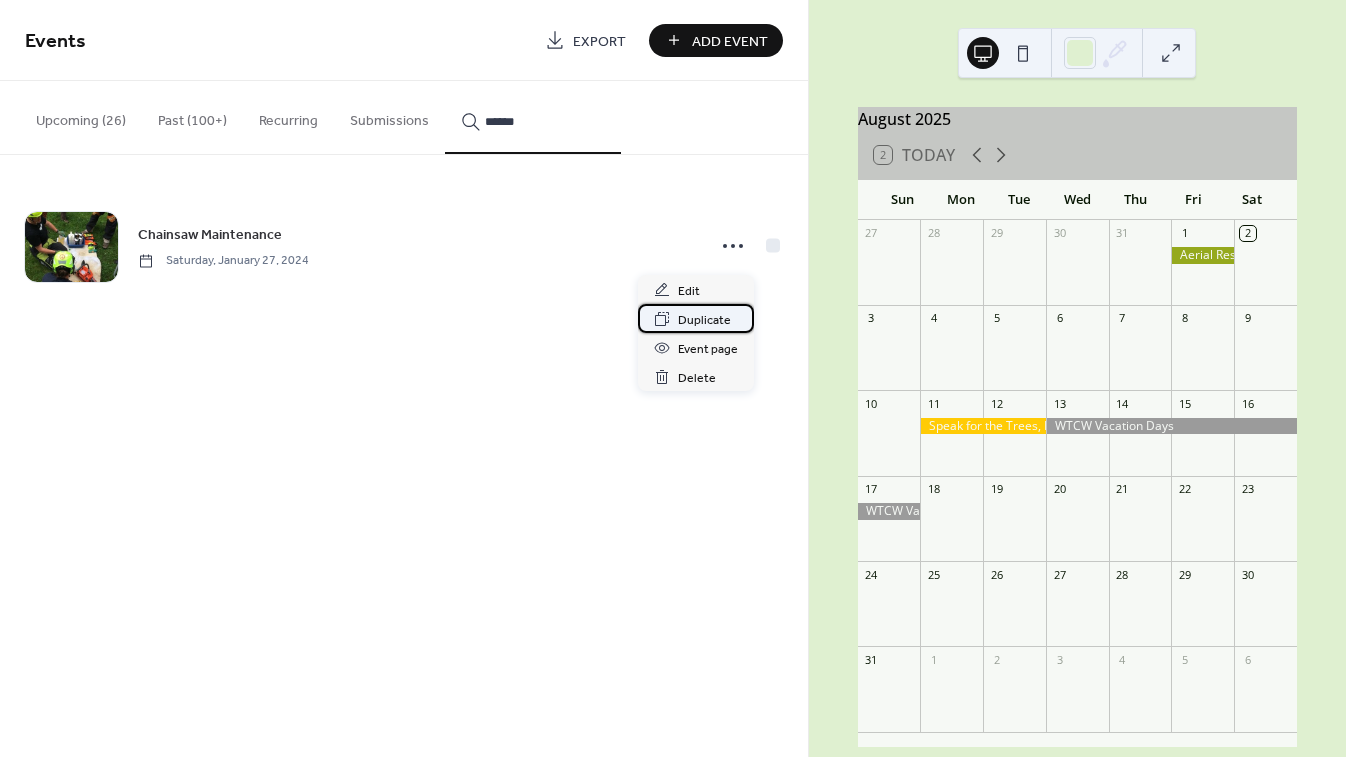 click on "Duplicate" at bounding box center (704, 320) 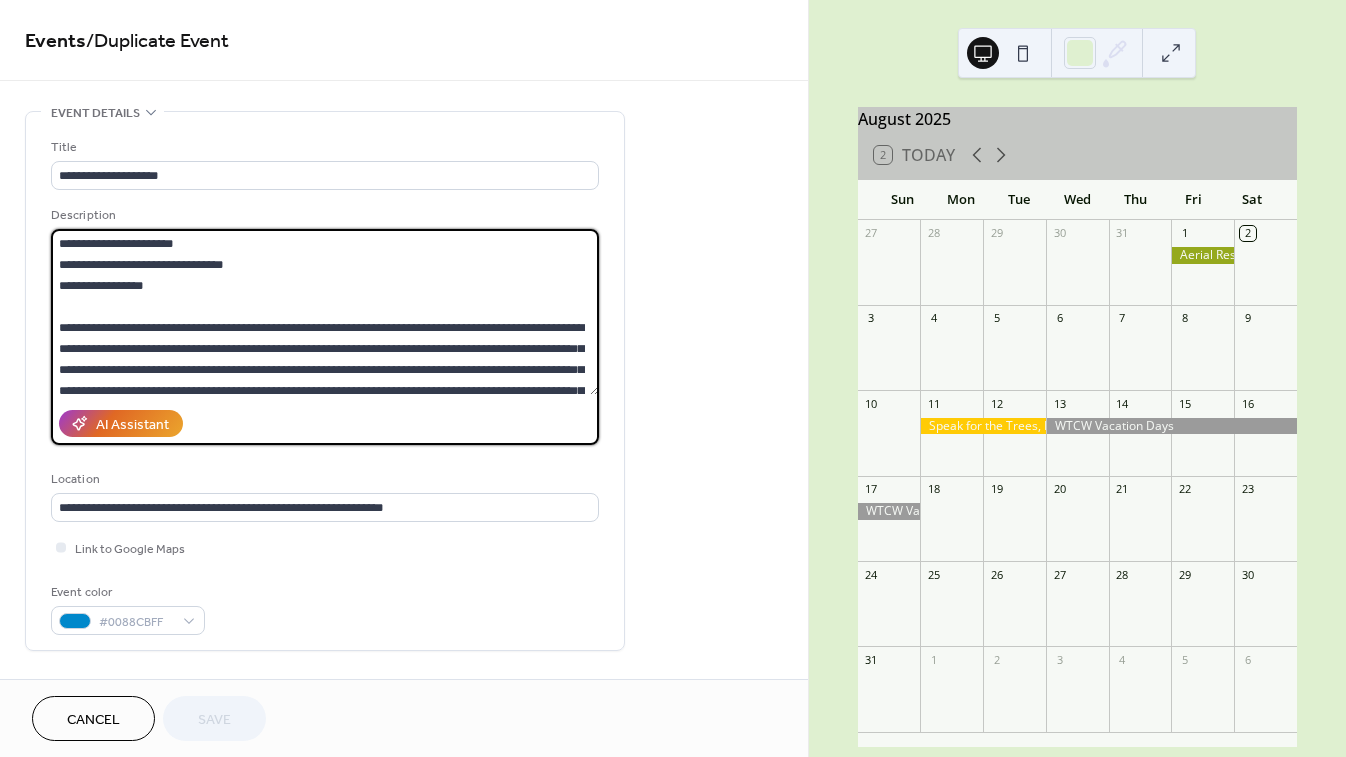 click on "**********" at bounding box center (325, 312) 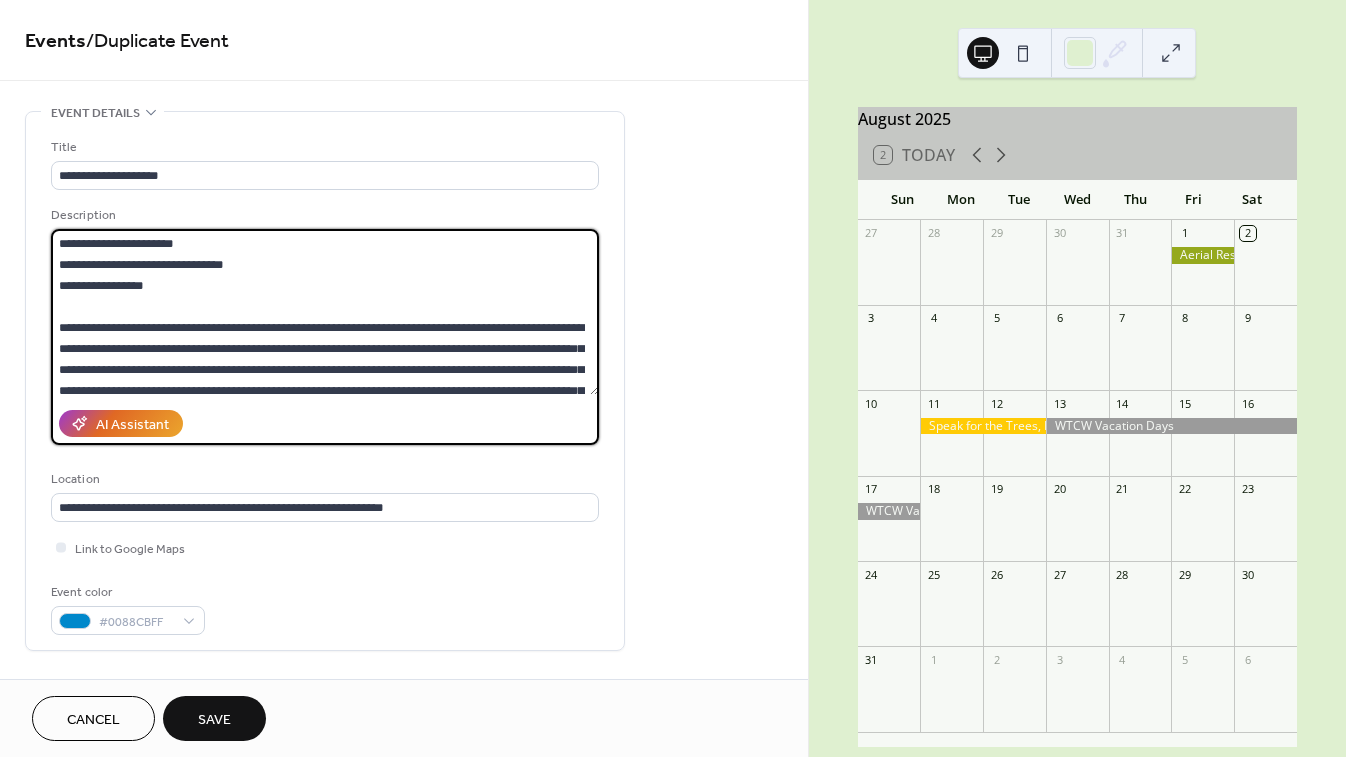 drag, startPoint x: 101, startPoint y: 283, endPoint x: 253, endPoint y: 292, distance: 152.26622 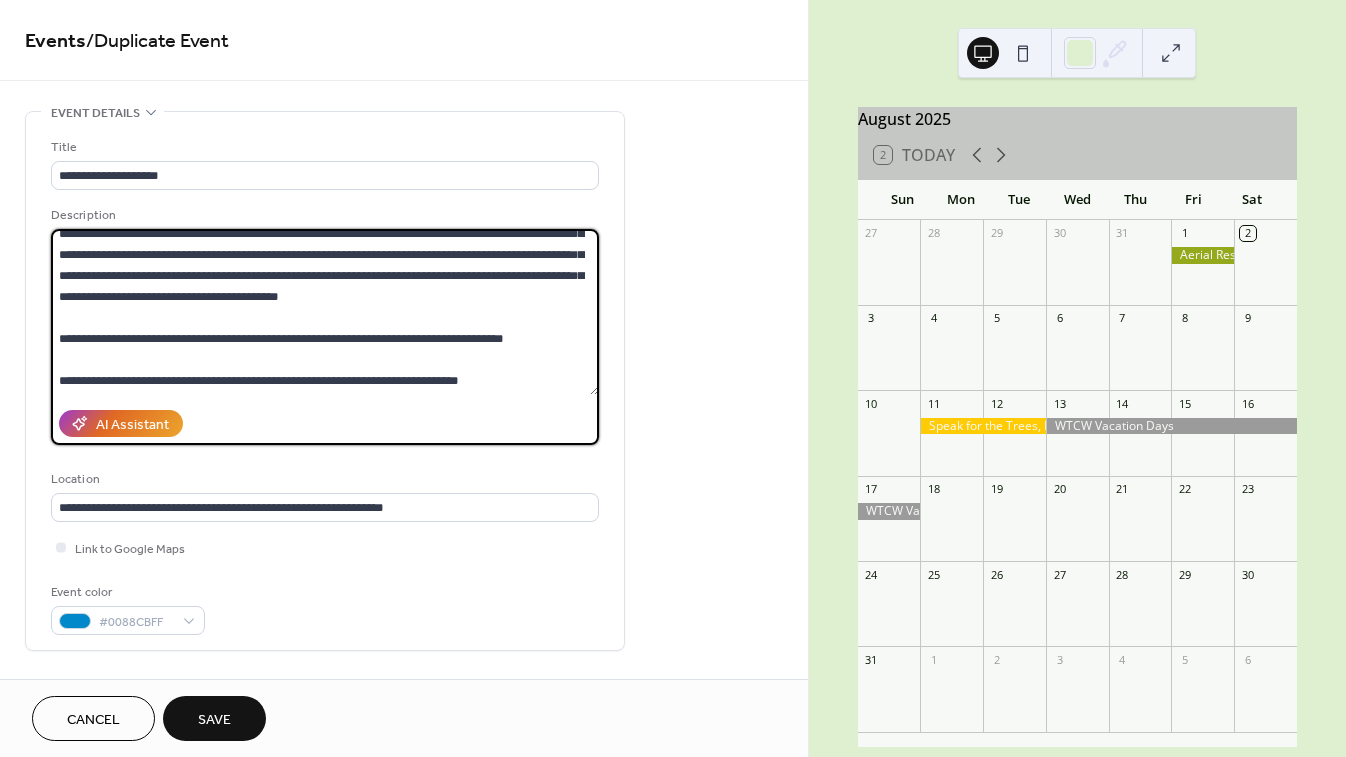scroll, scrollTop: 180, scrollLeft: 0, axis: vertical 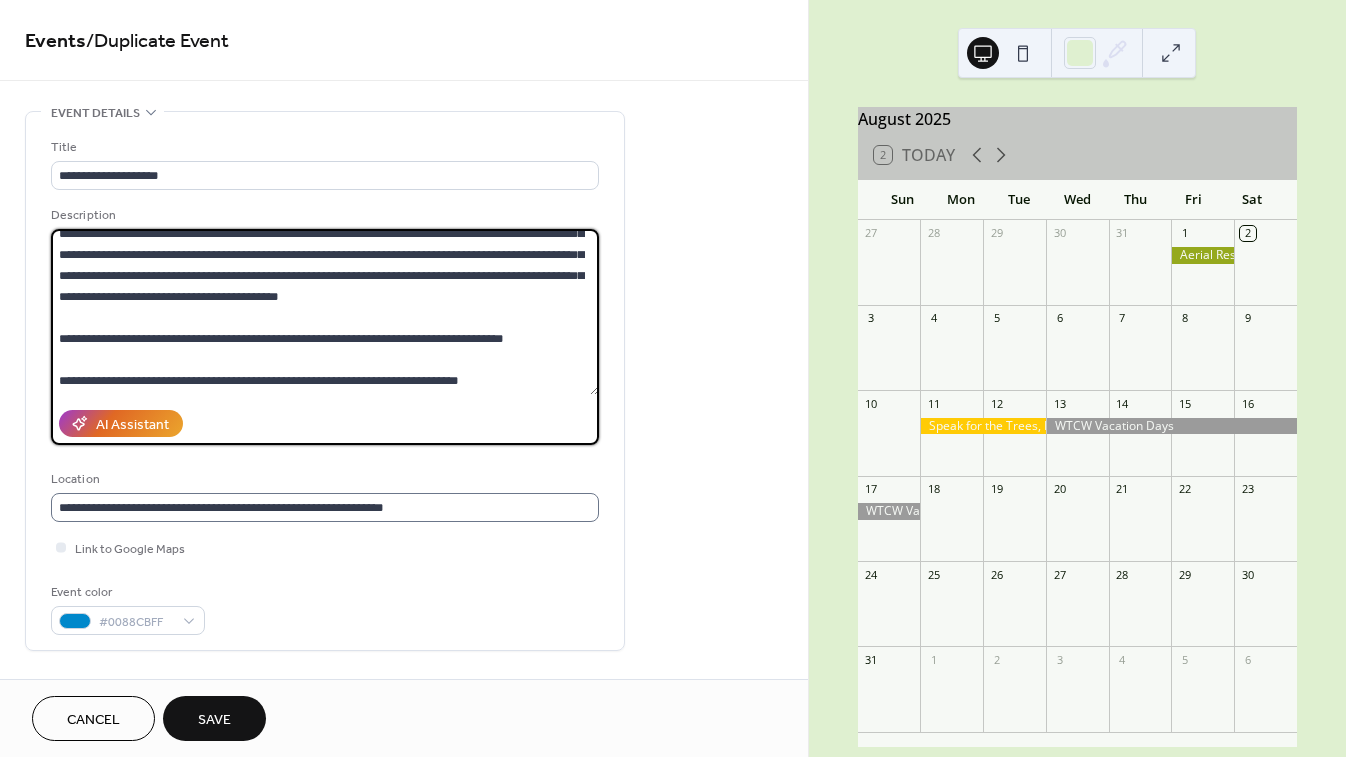type on "**********" 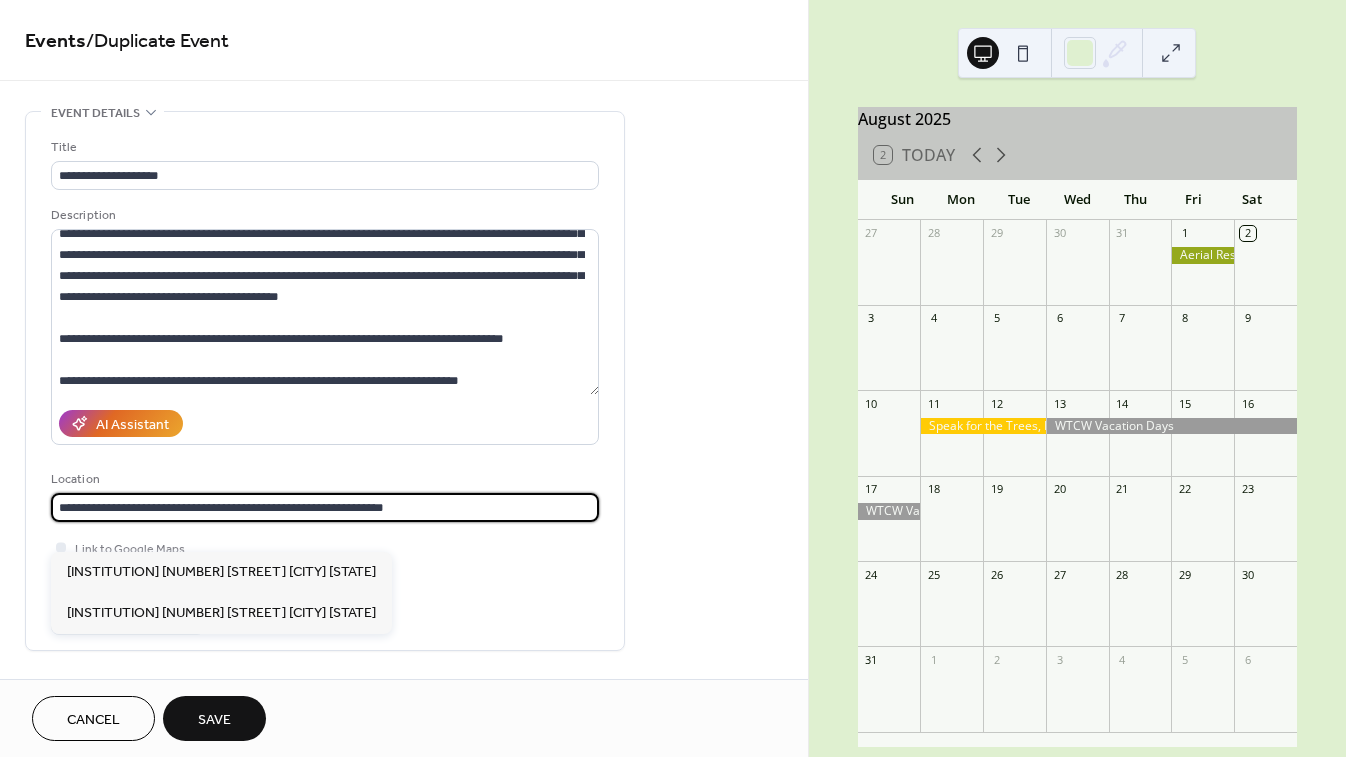 click on "**********" at bounding box center [325, 507] 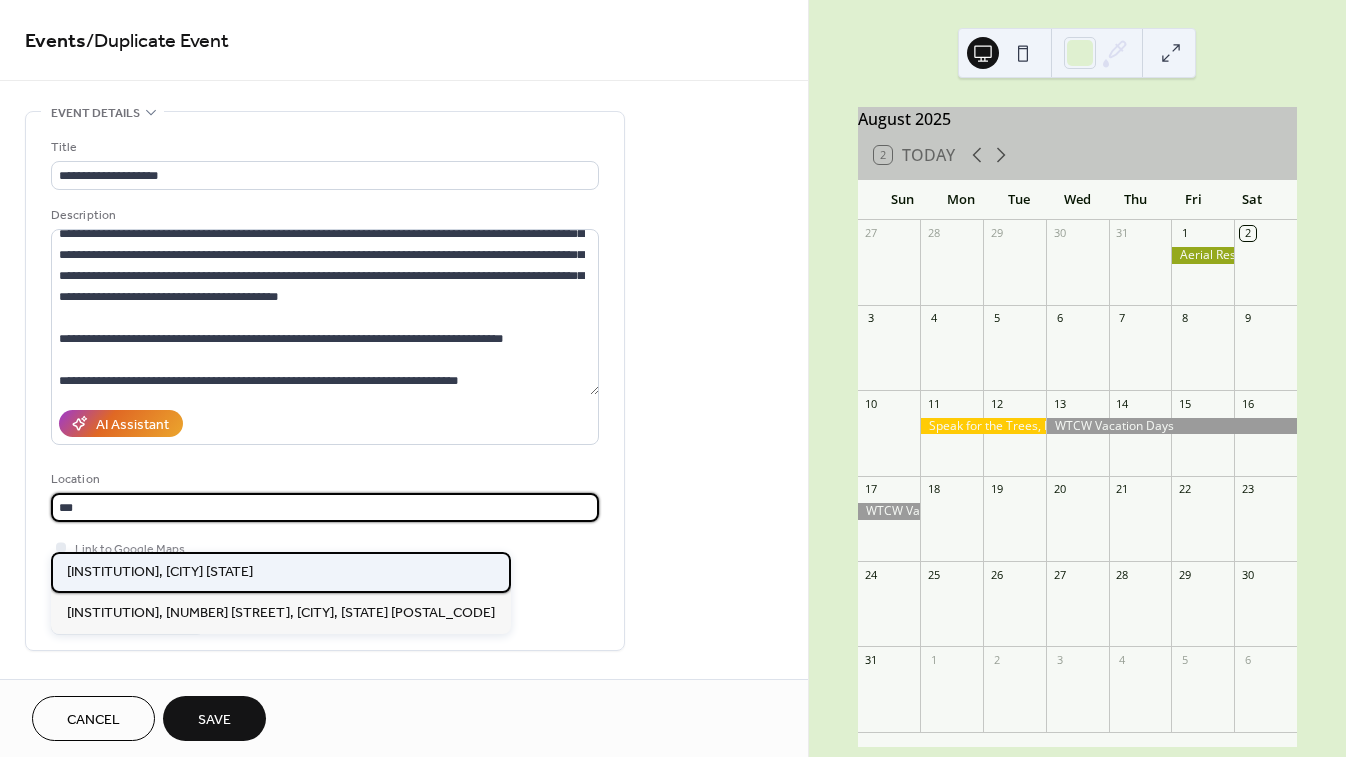 click on "Mountain Top Arboretum, Tannersville NY" at bounding box center (160, 572) 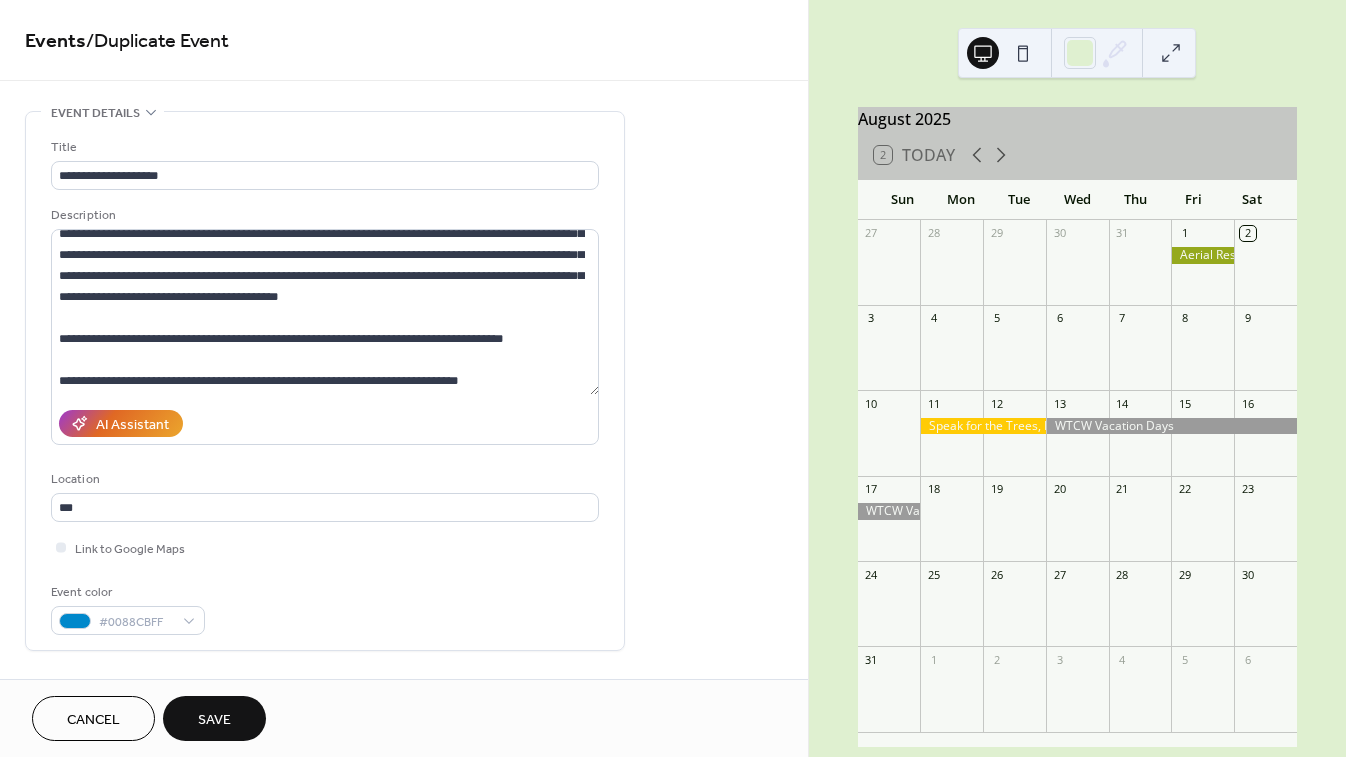 type on "**********" 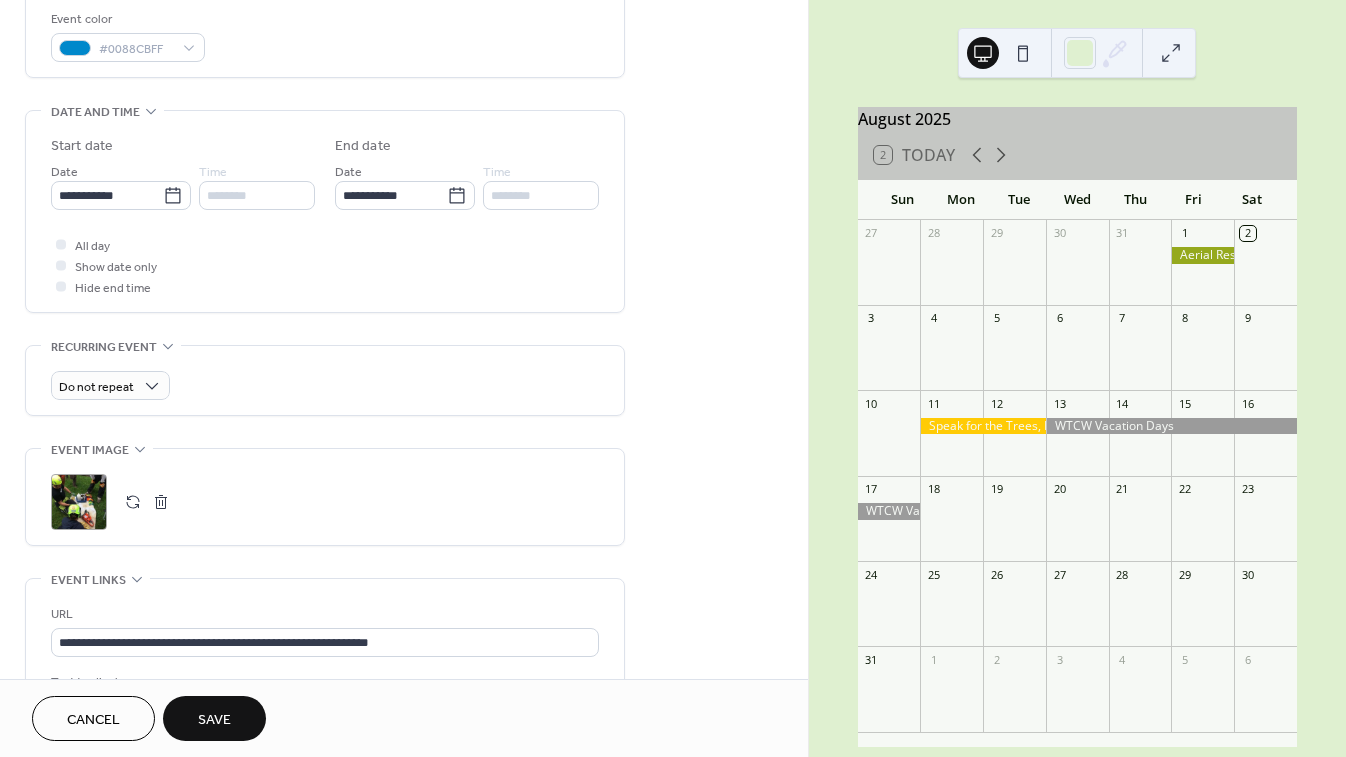 scroll, scrollTop: 576, scrollLeft: 0, axis: vertical 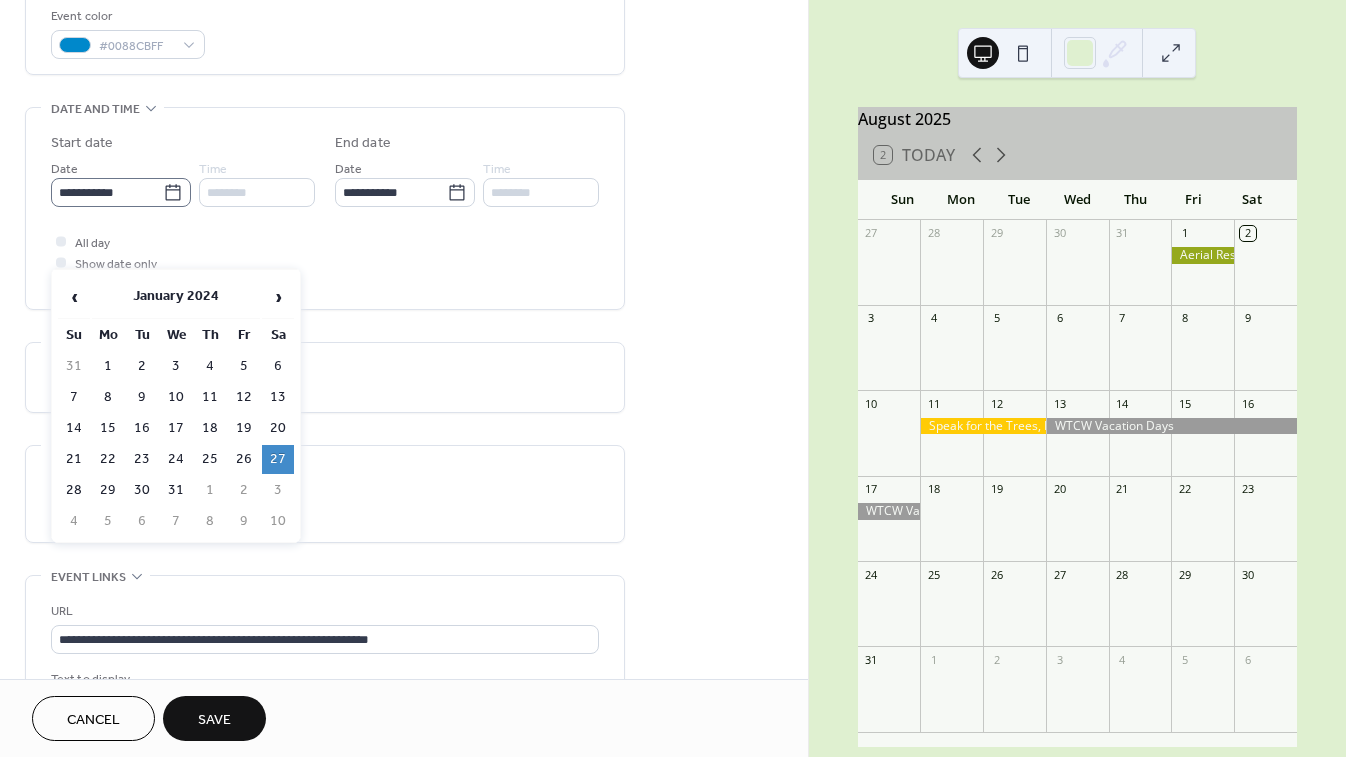 click 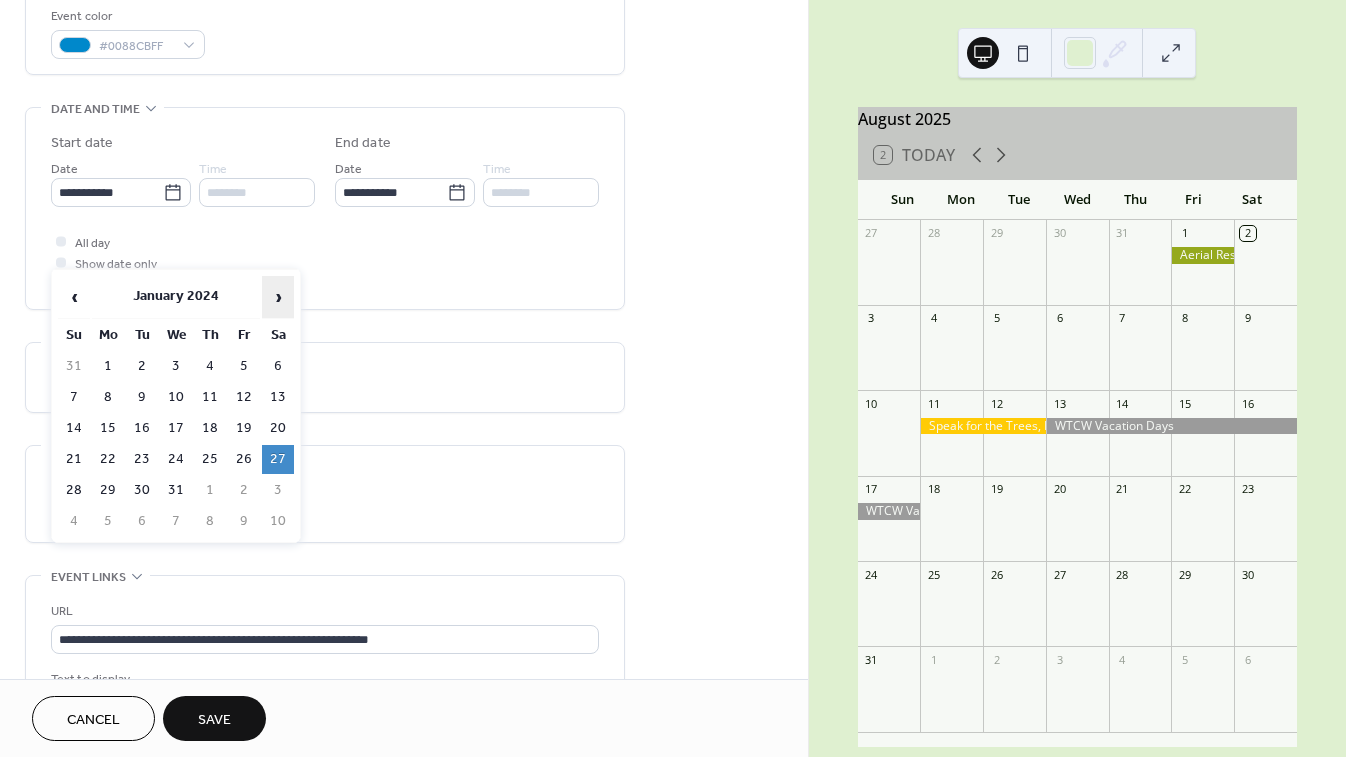 click on "›" at bounding box center (278, 297) 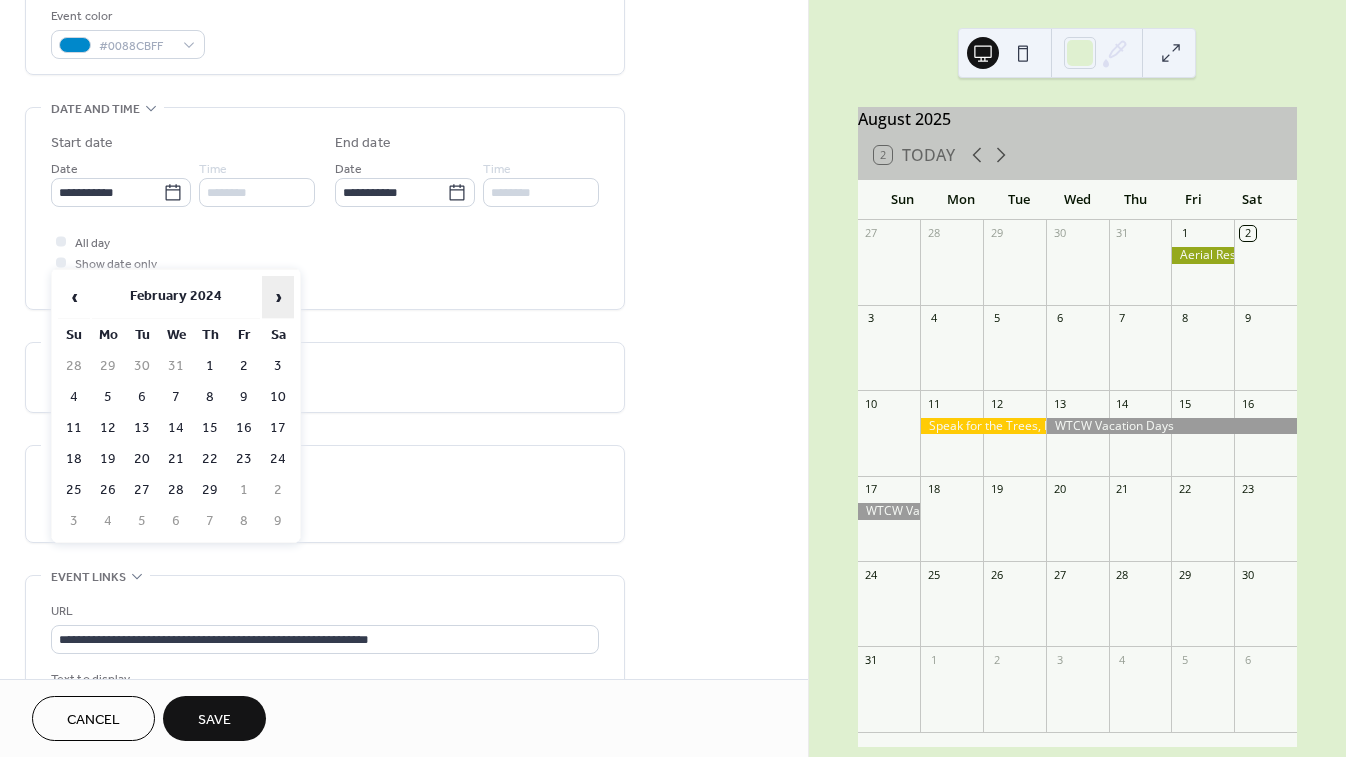 click on "›" at bounding box center [278, 297] 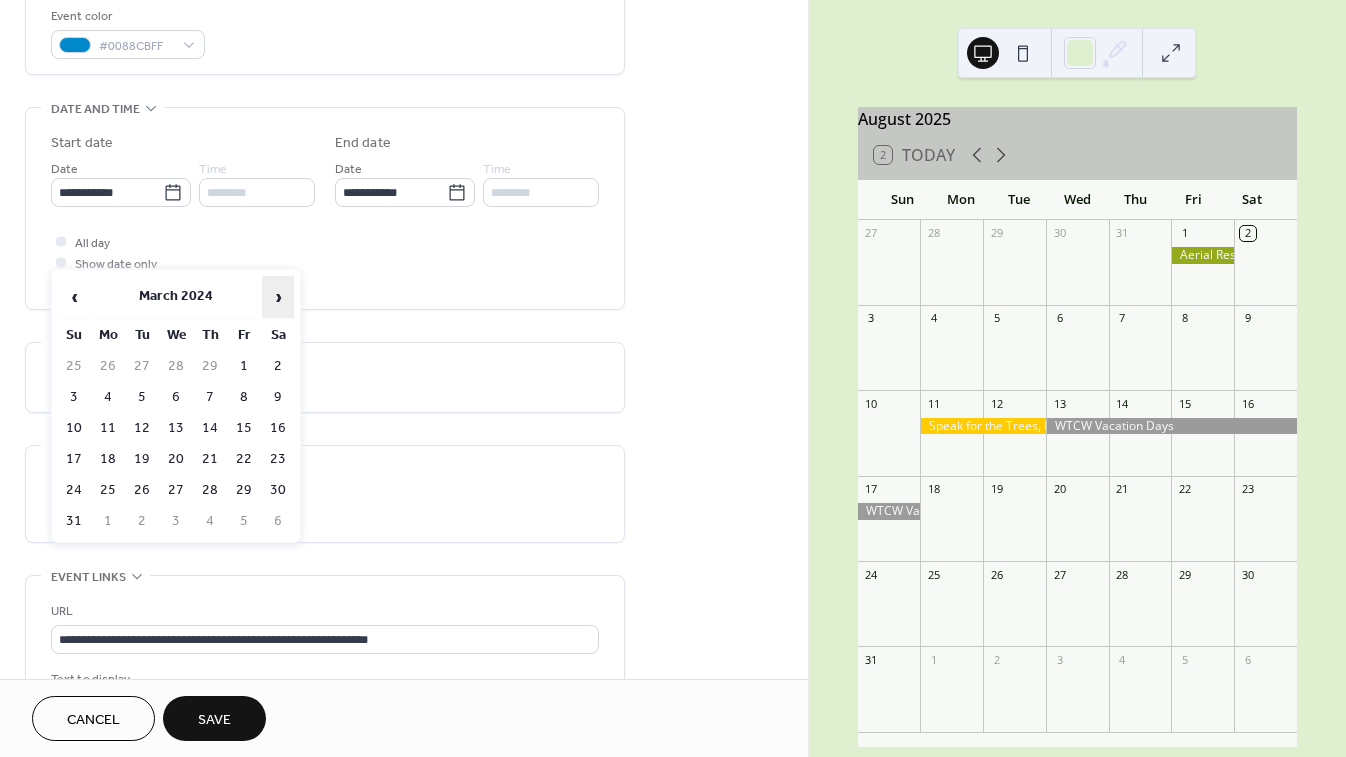 click on "›" at bounding box center (278, 297) 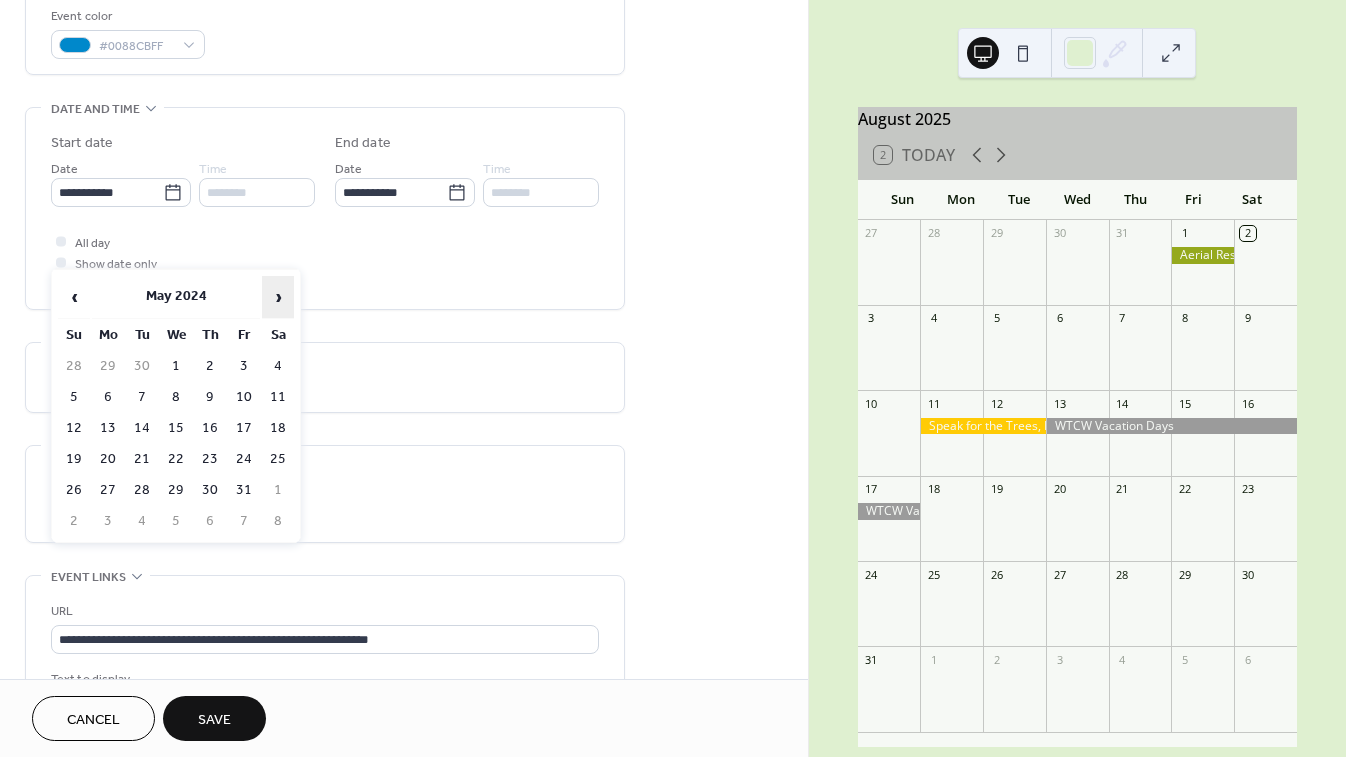 click on "›" at bounding box center (278, 297) 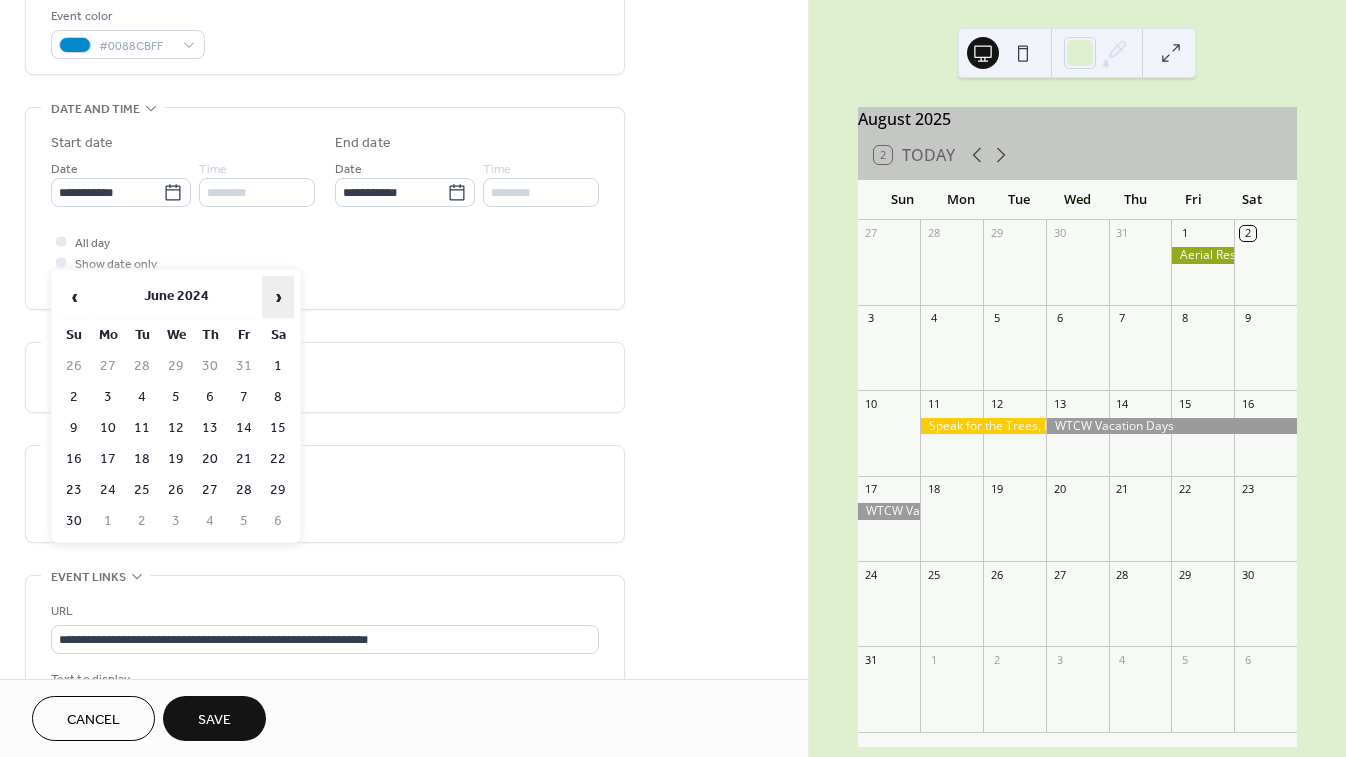click on "›" at bounding box center [278, 297] 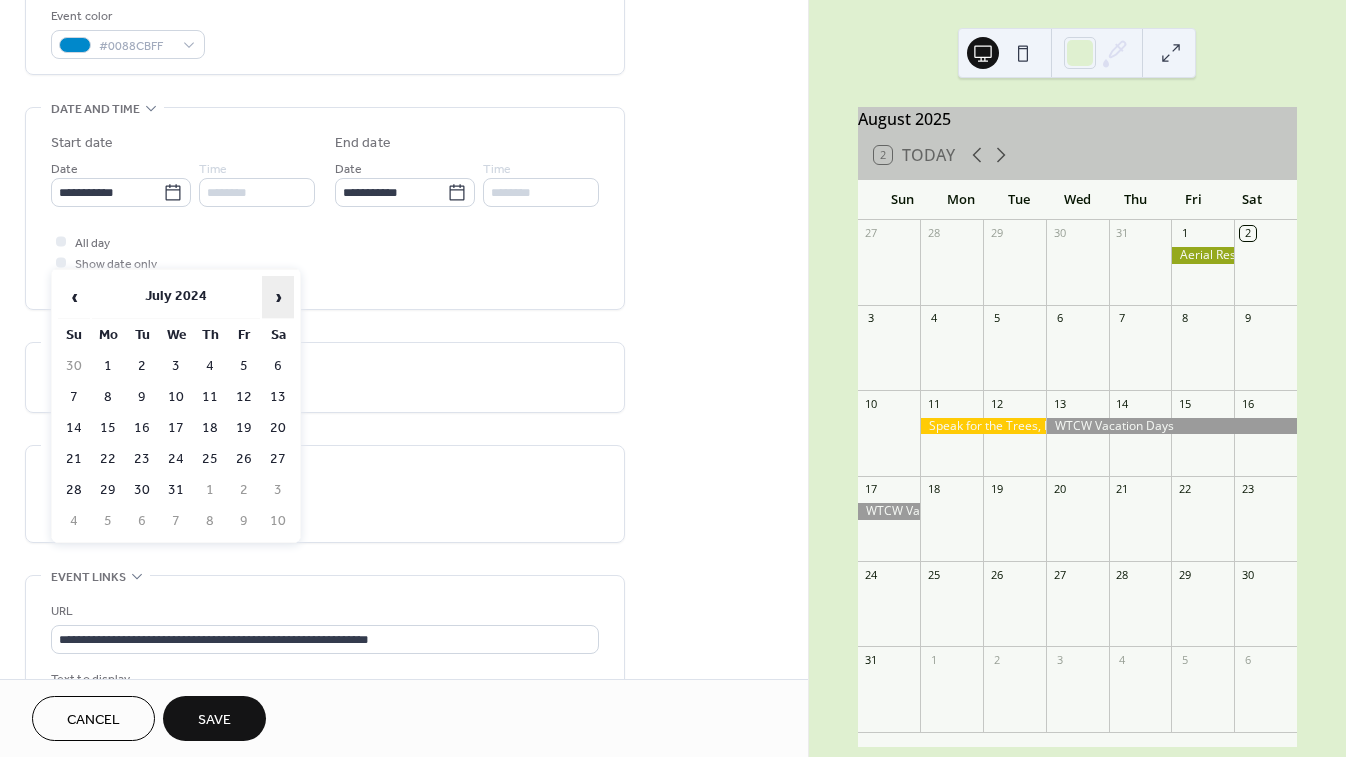 click on "›" at bounding box center (278, 297) 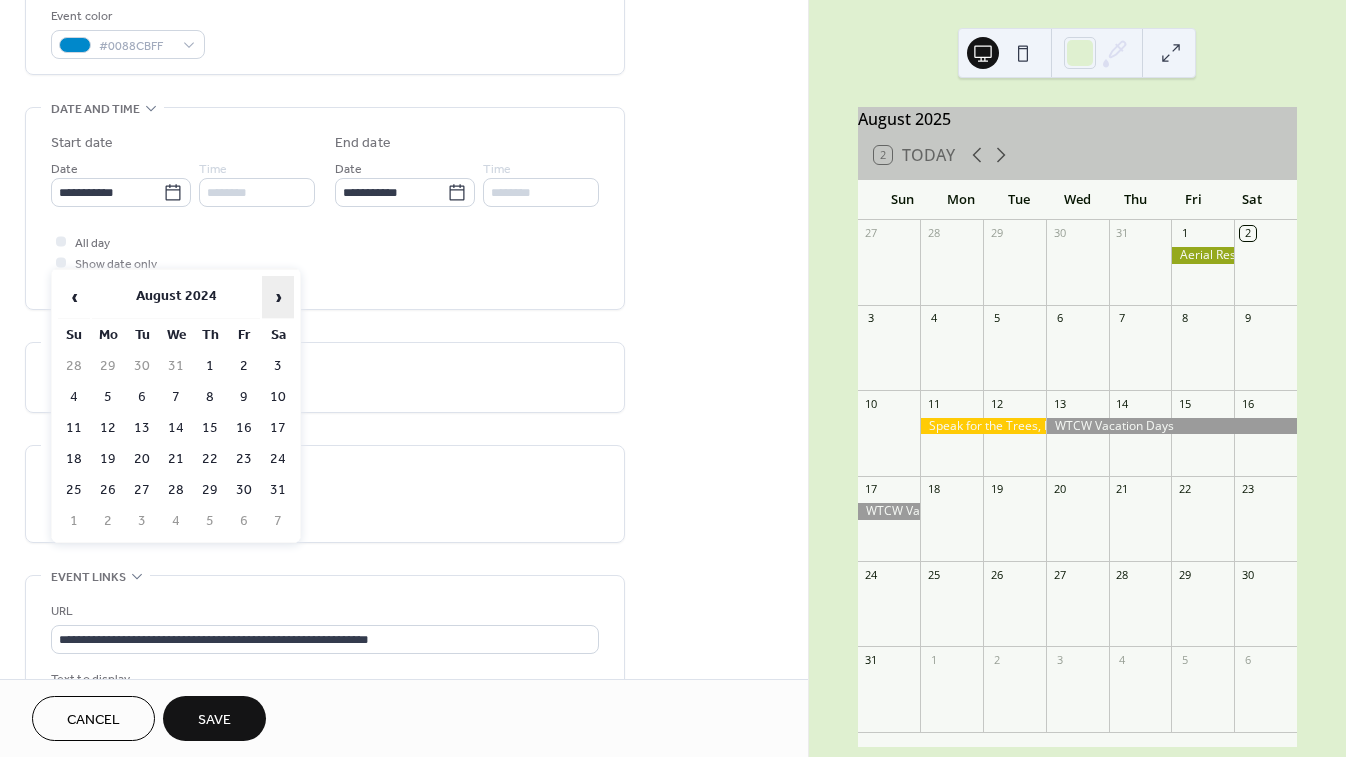 click on "›" at bounding box center [278, 297] 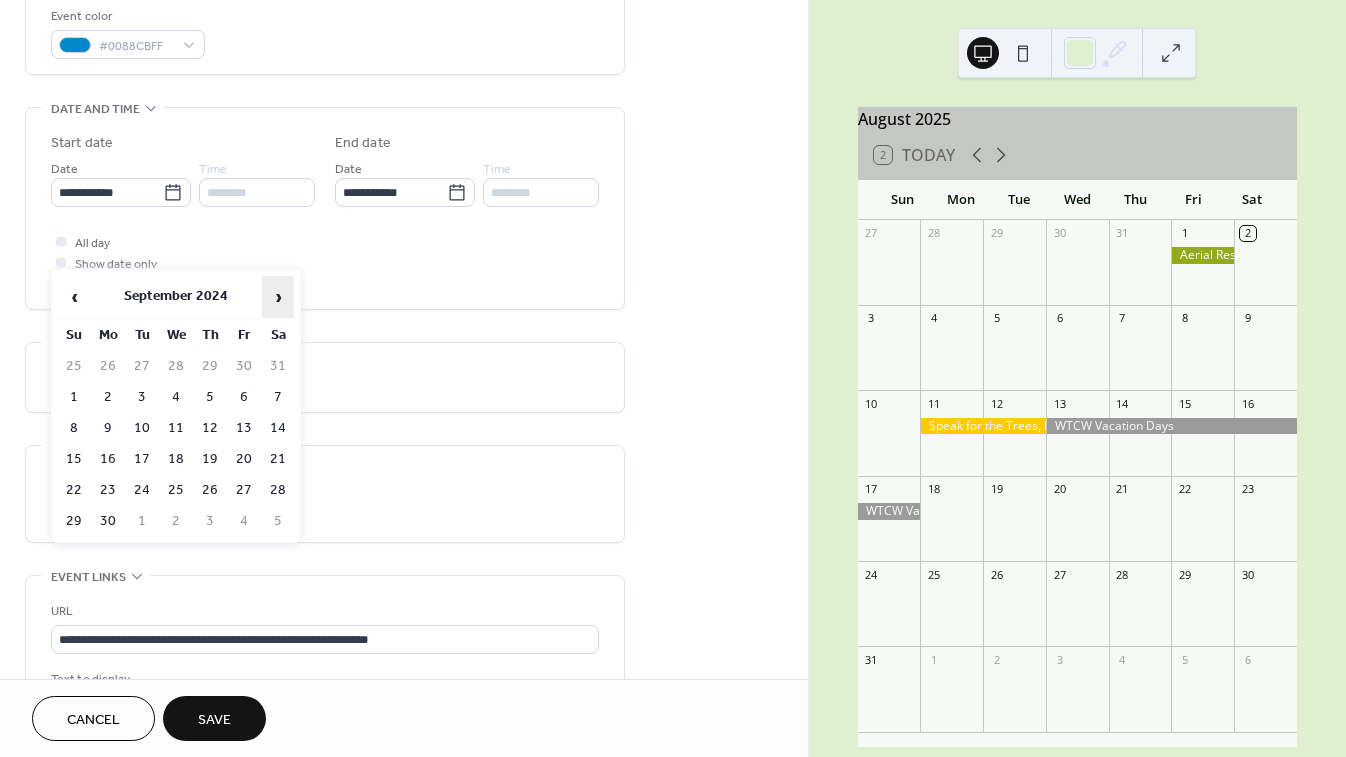 click on "›" at bounding box center [278, 297] 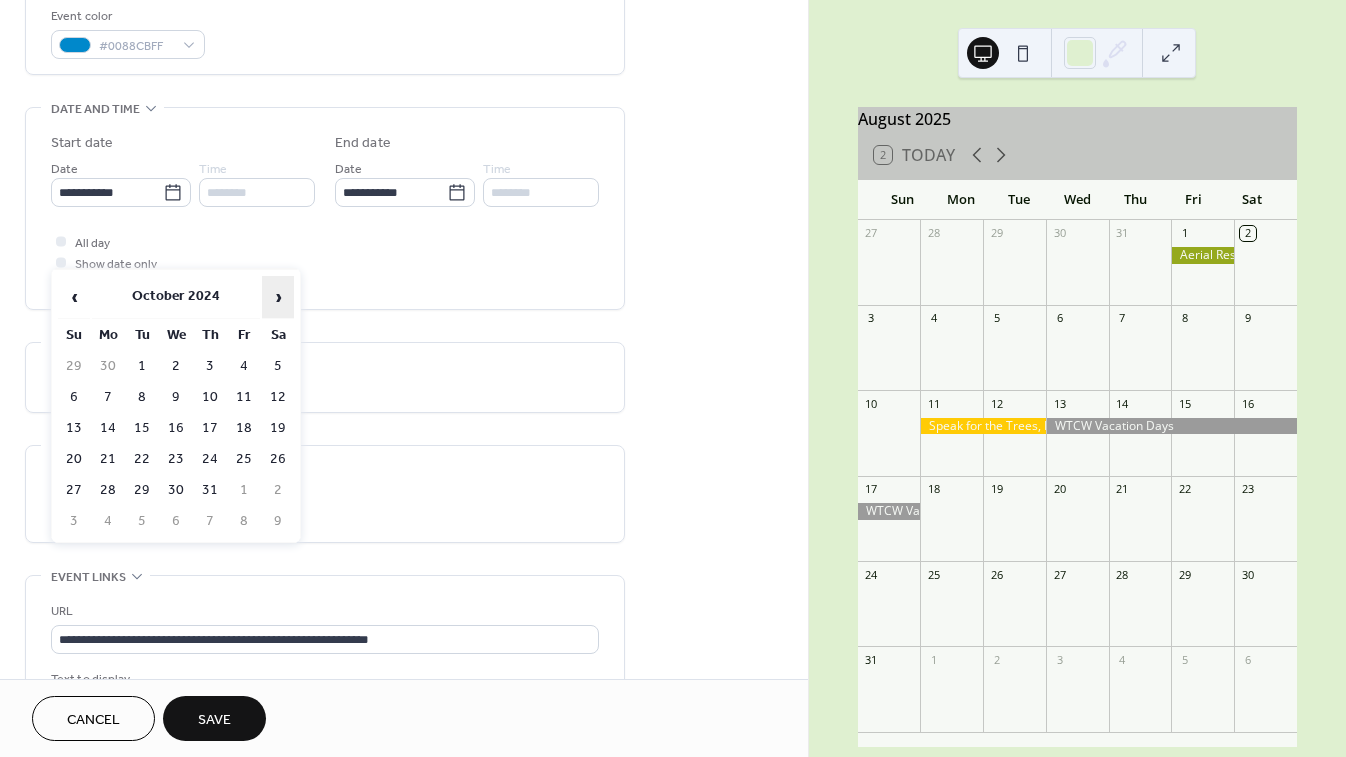 click on "›" at bounding box center (278, 297) 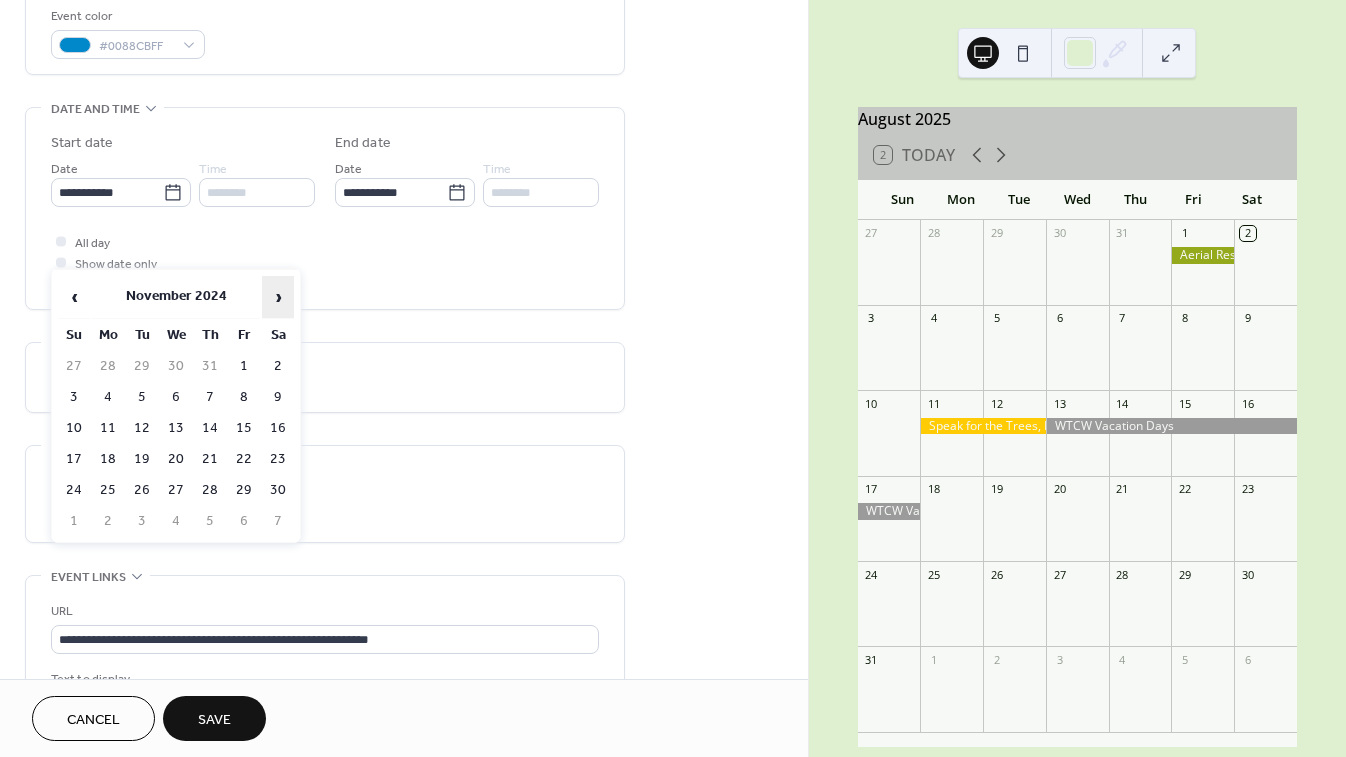 click on "›" at bounding box center [278, 297] 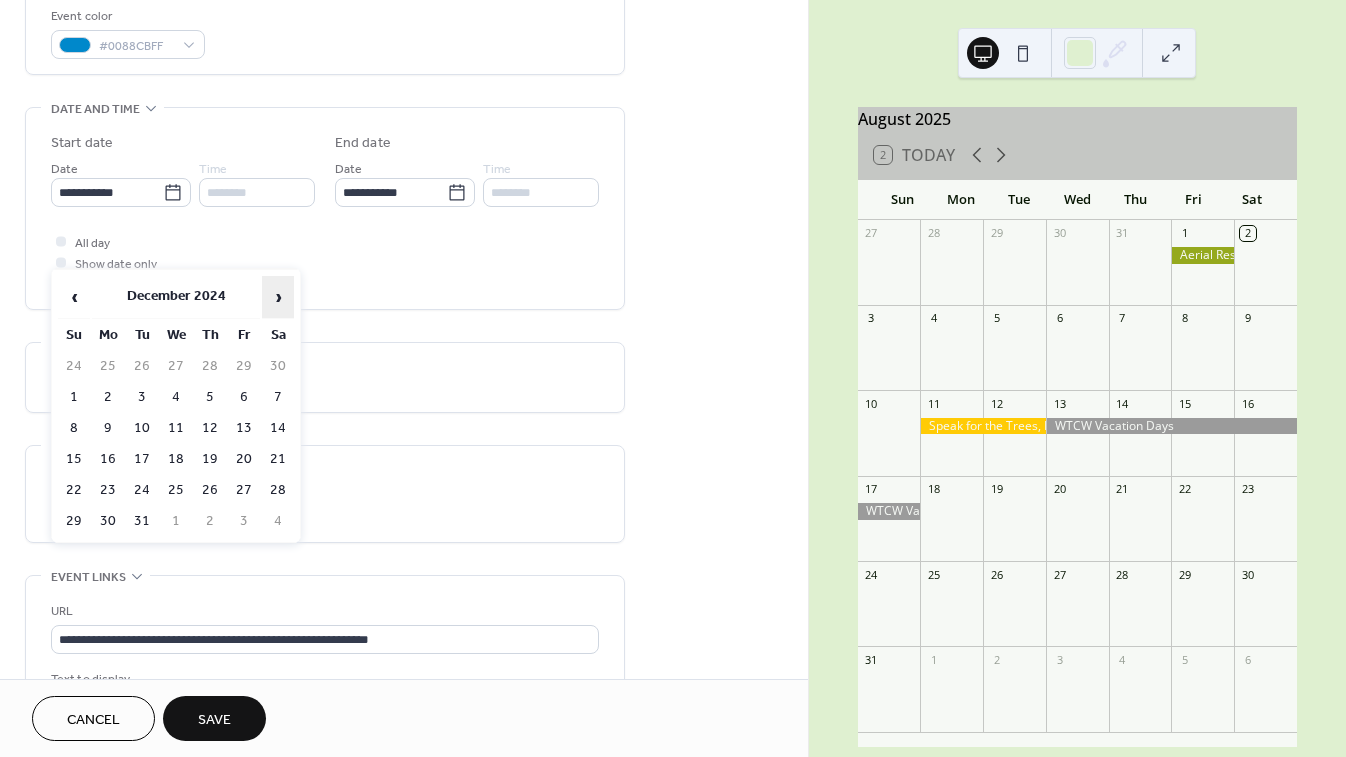 click on "›" at bounding box center (278, 297) 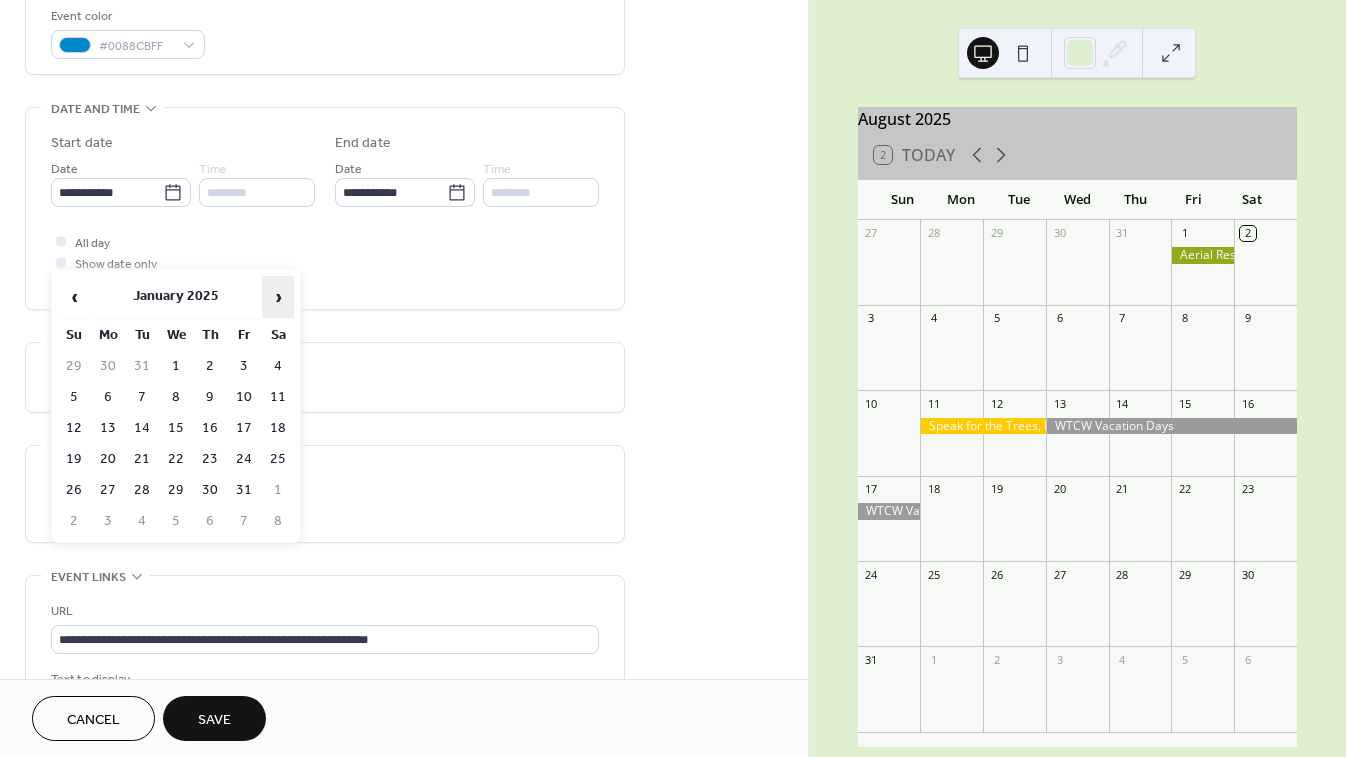 click on "›" at bounding box center [278, 297] 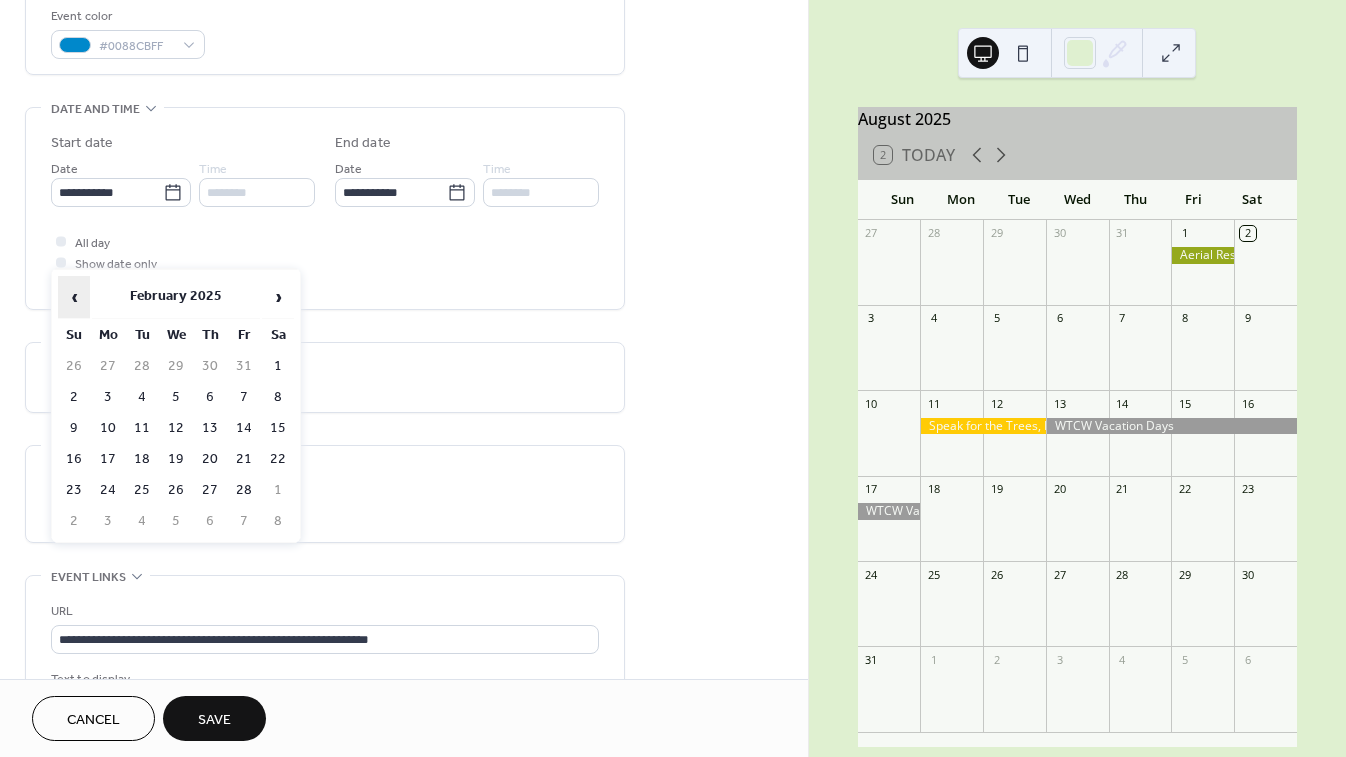 click on "‹" at bounding box center (74, 297) 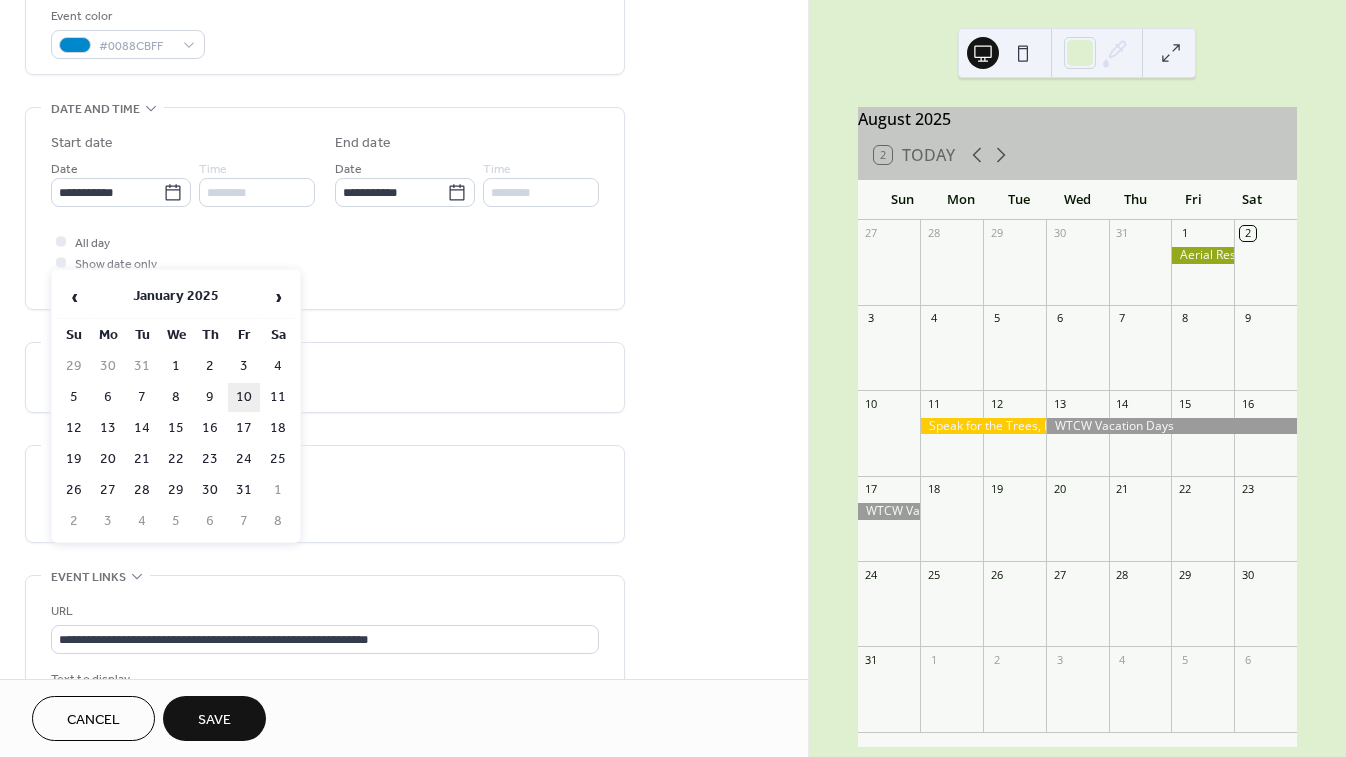 click on "10" at bounding box center (244, 397) 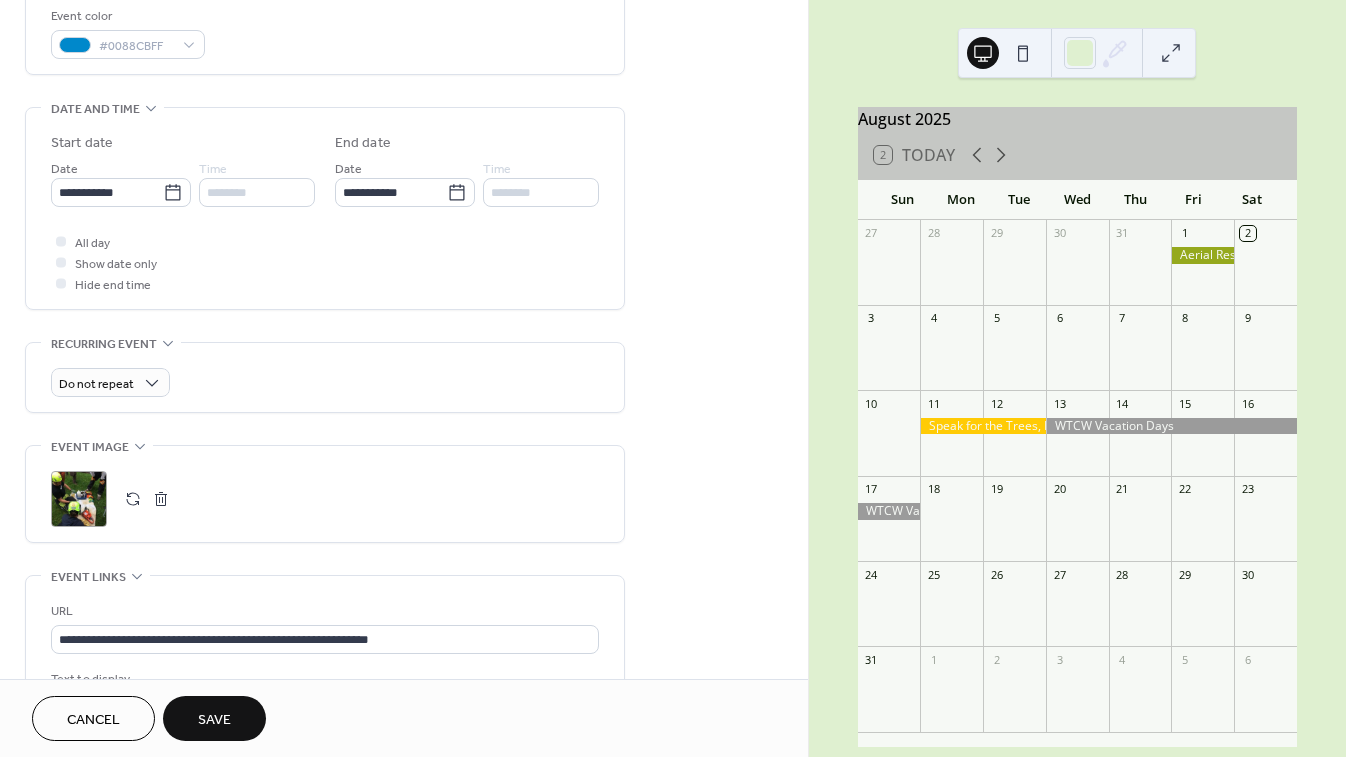 type on "**********" 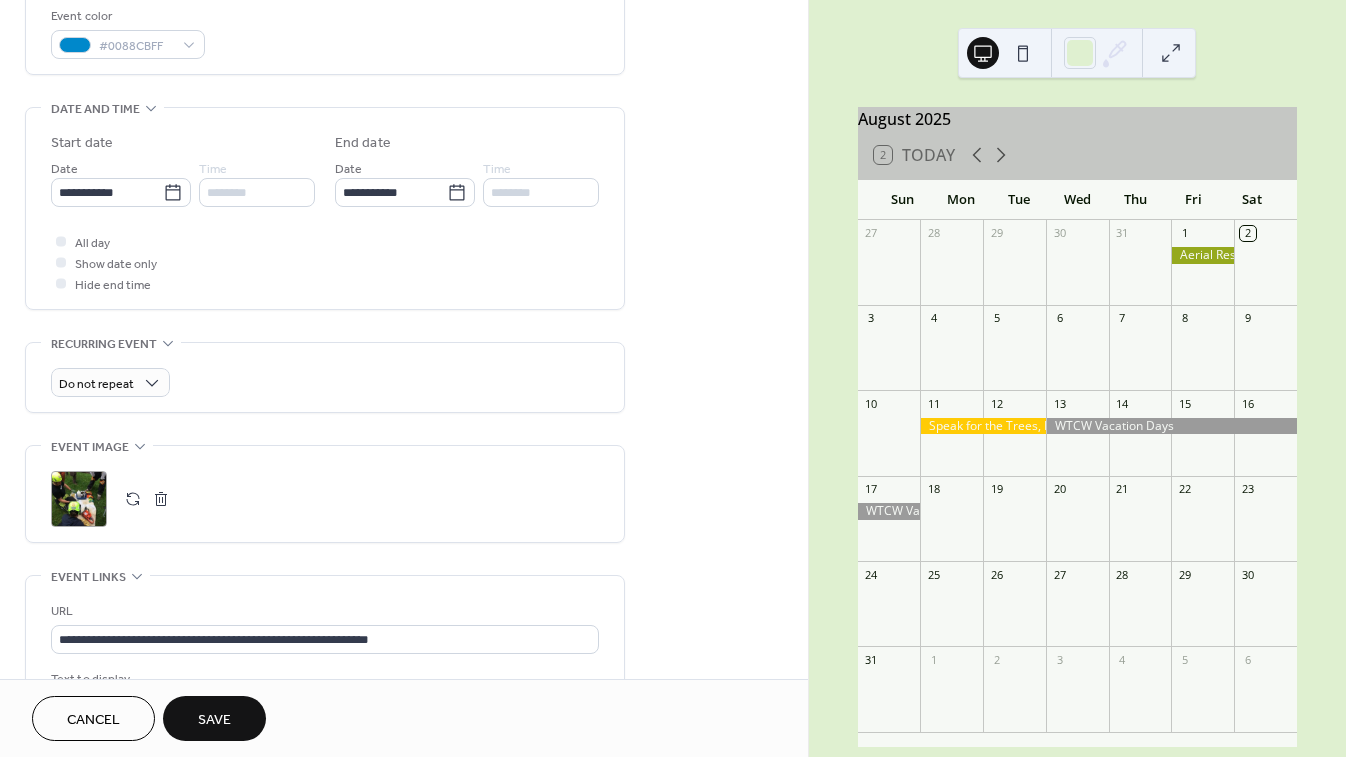 click on "********" at bounding box center [257, 192] 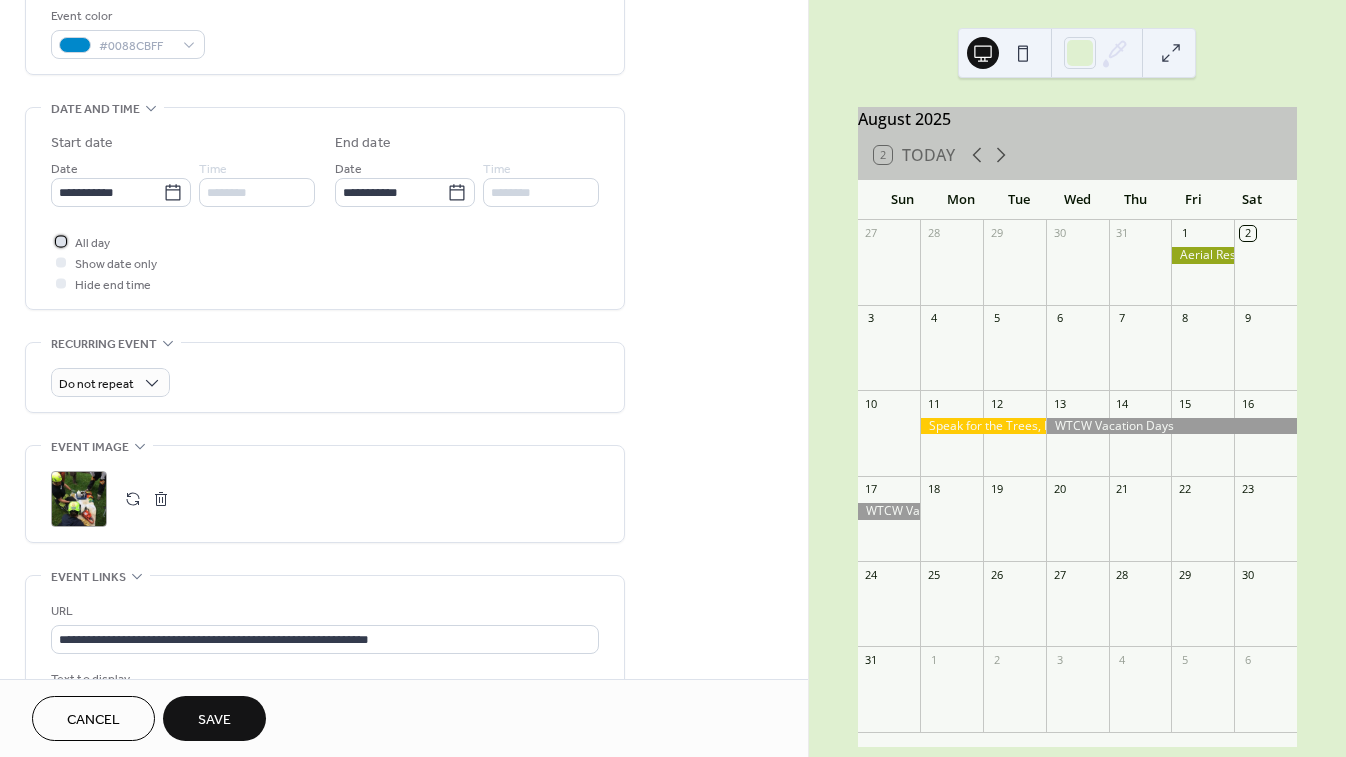 click on "All day" at bounding box center (92, 243) 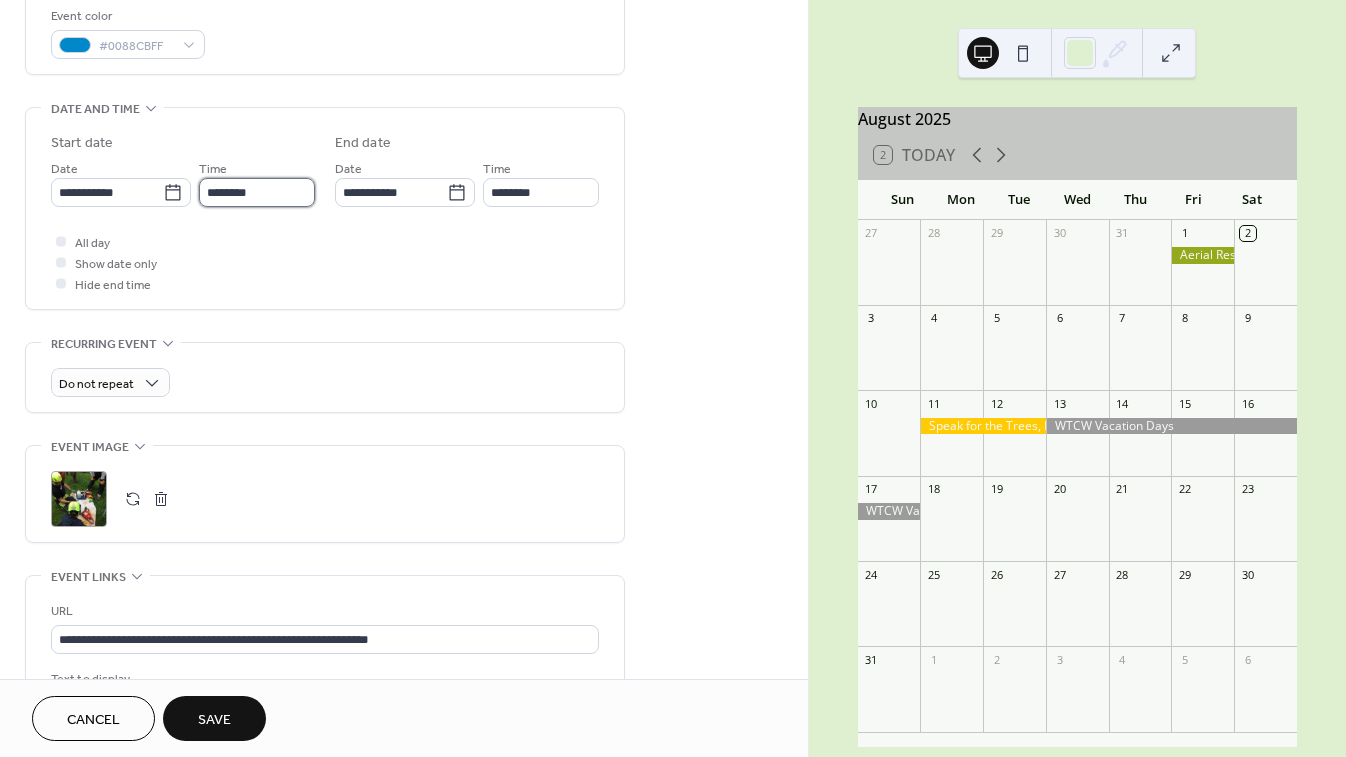 click on "********" at bounding box center (257, 192) 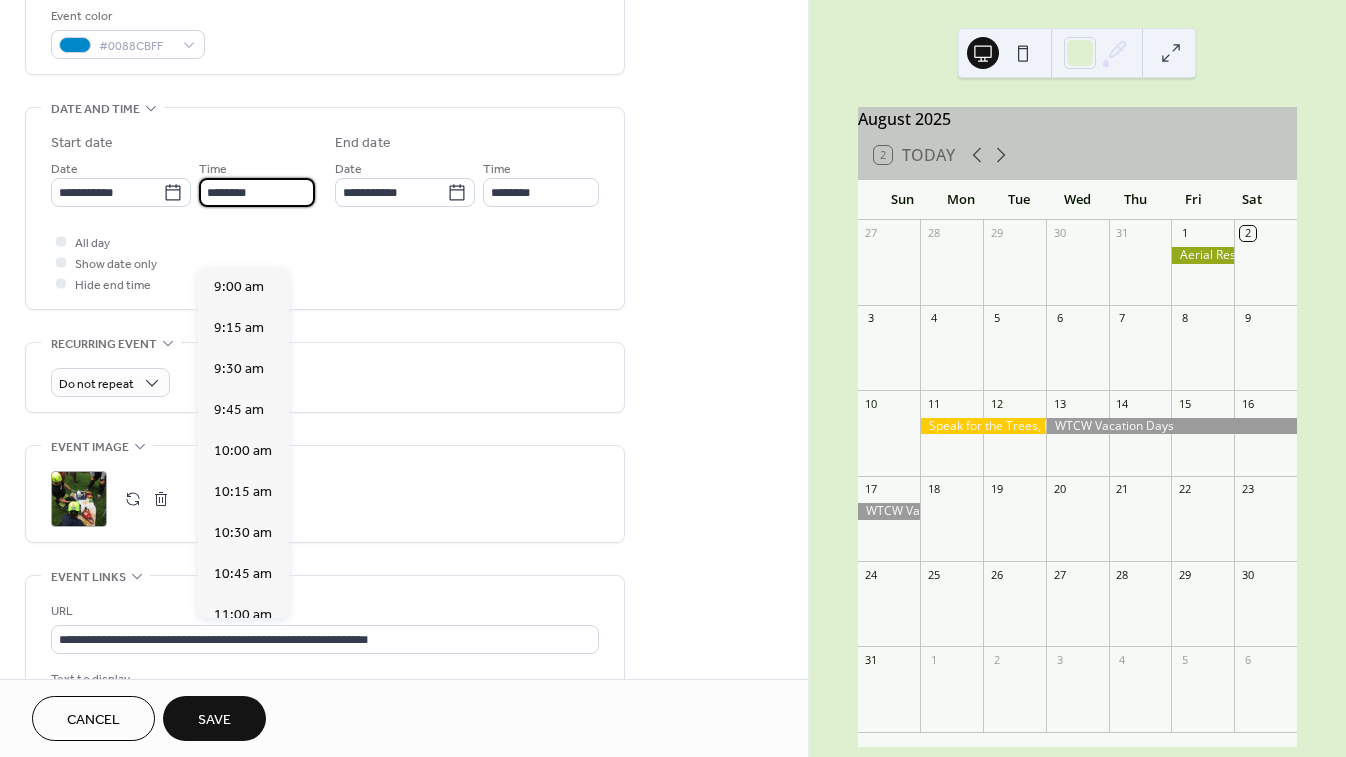 scroll, scrollTop: 1482, scrollLeft: 0, axis: vertical 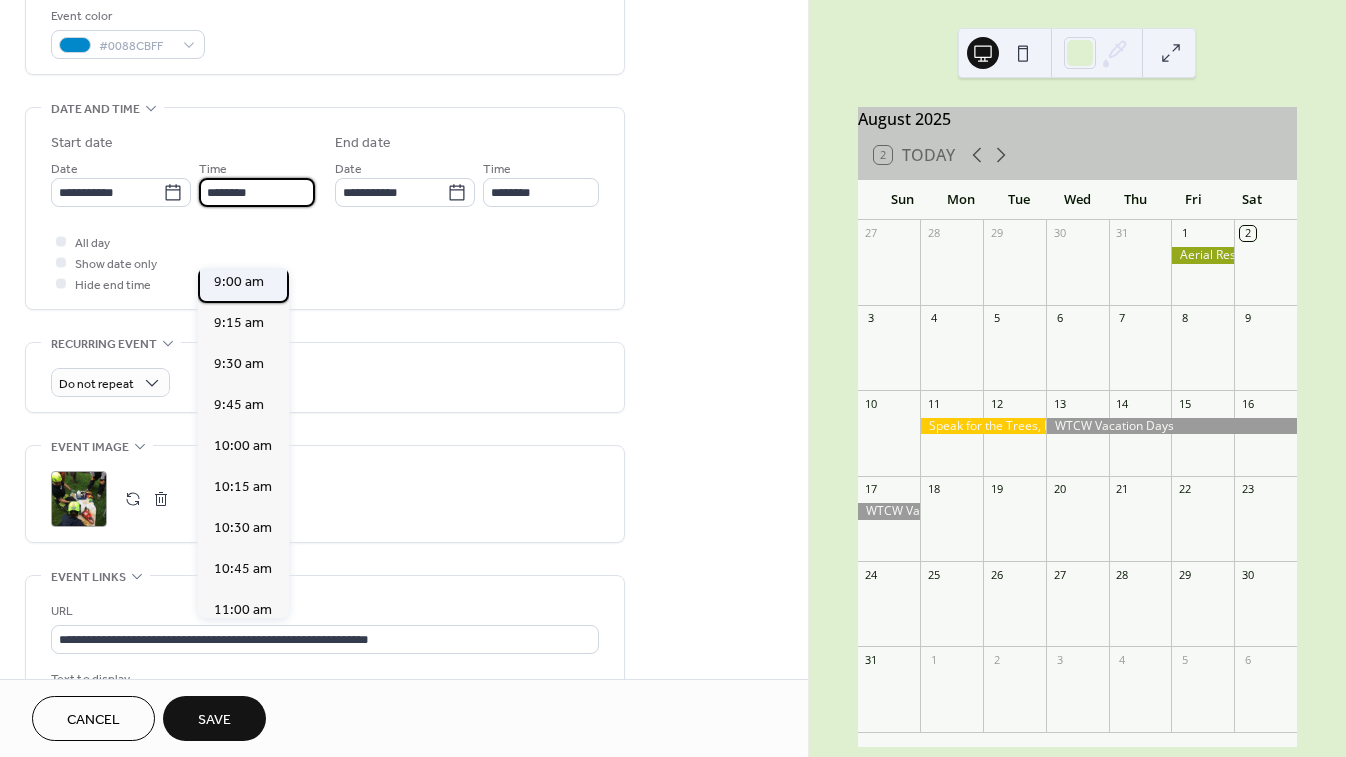 click on "9:00 am" at bounding box center (239, 281) 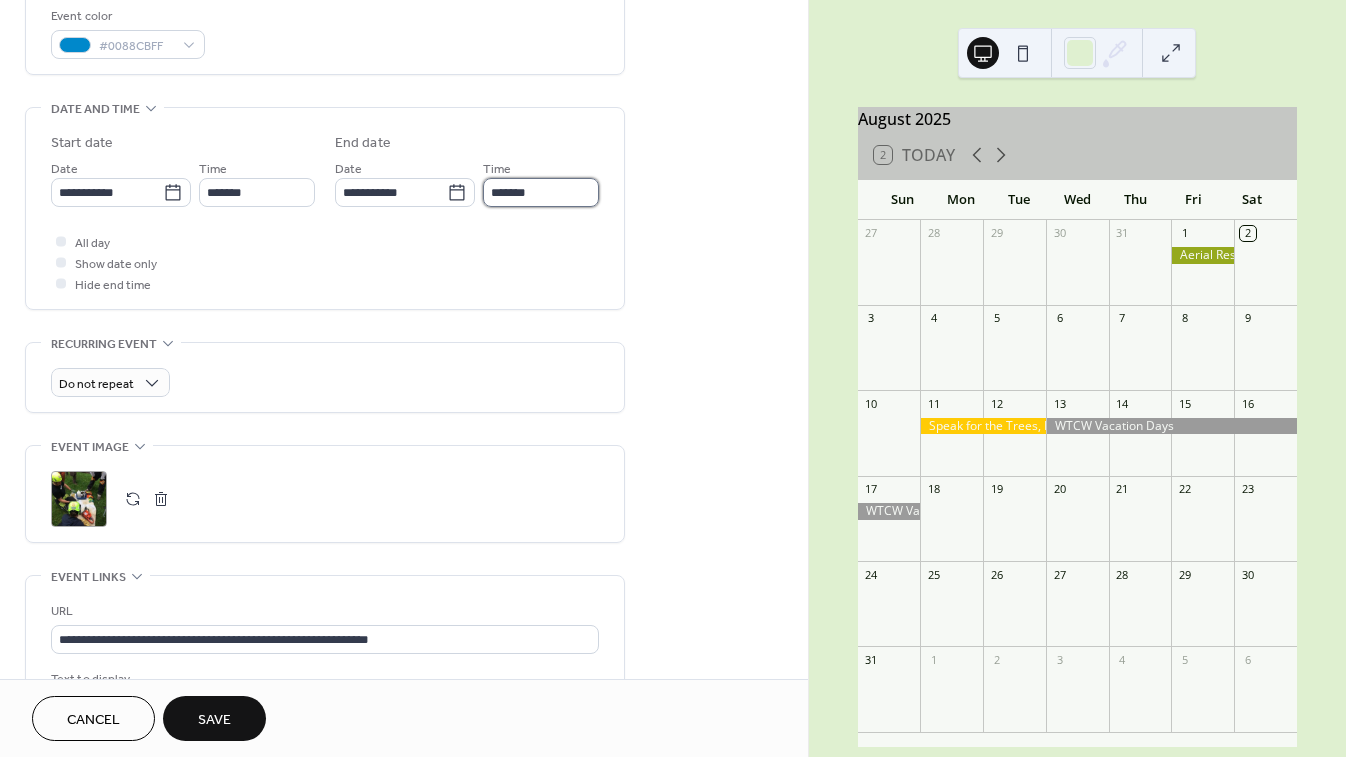 click on "*******" at bounding box center (541, 192) 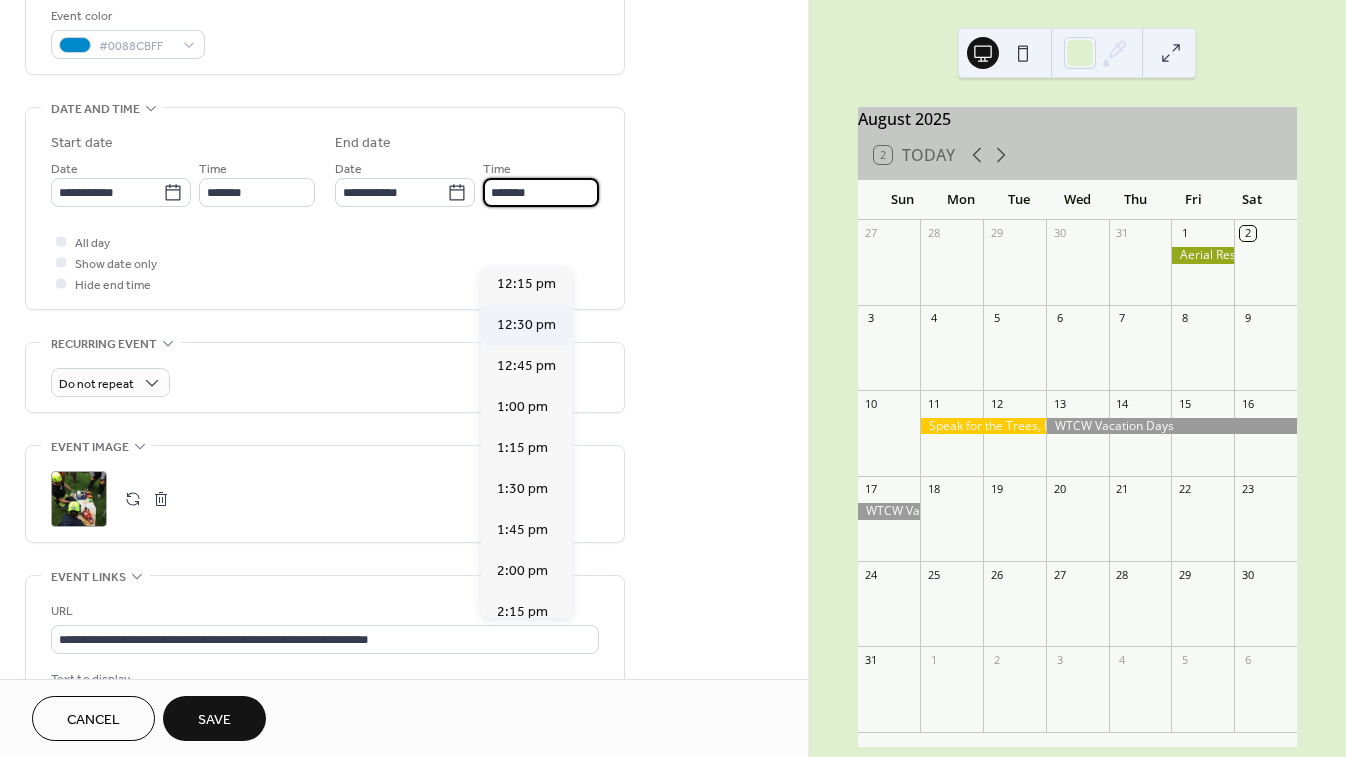 scroll, scrollTop: 506, scrollLeft: 0, axis: vertical 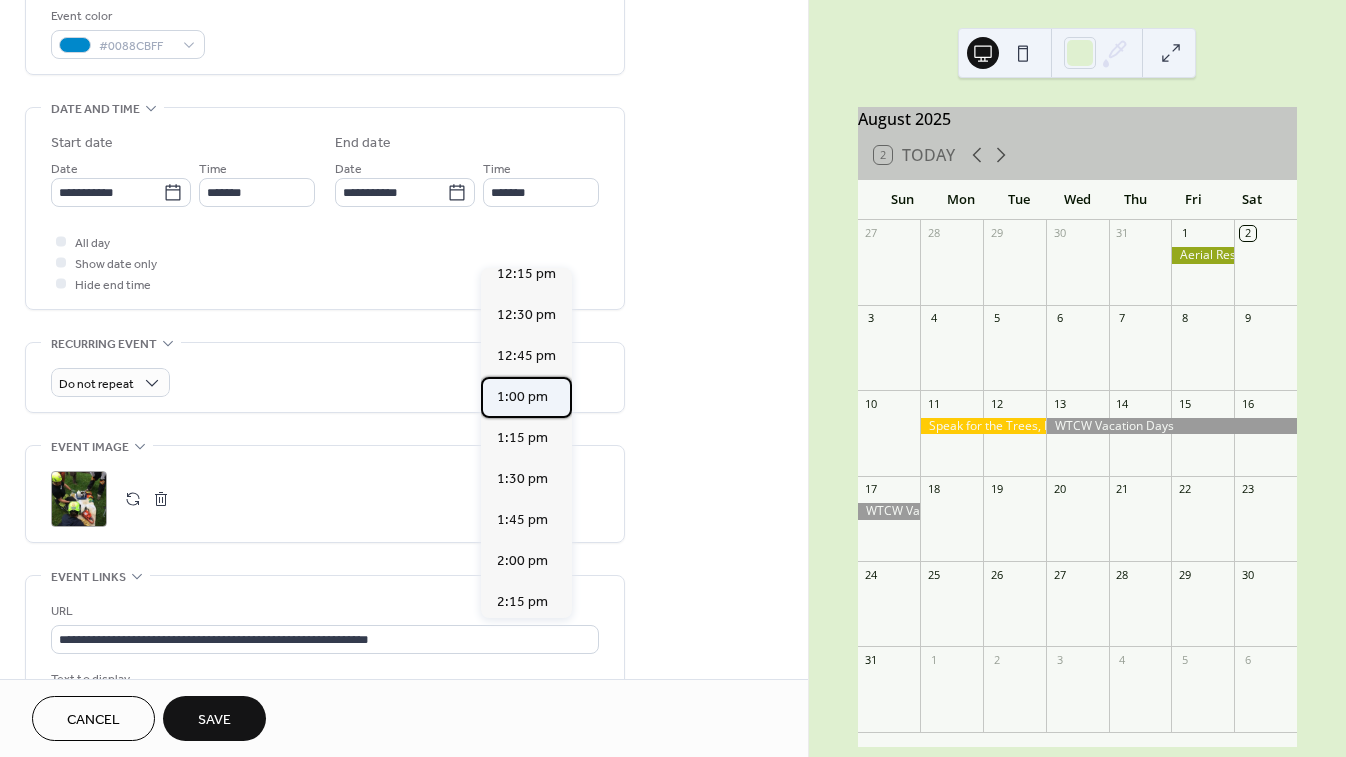 click on "1:00 pm" at bounding box center (522, 396) 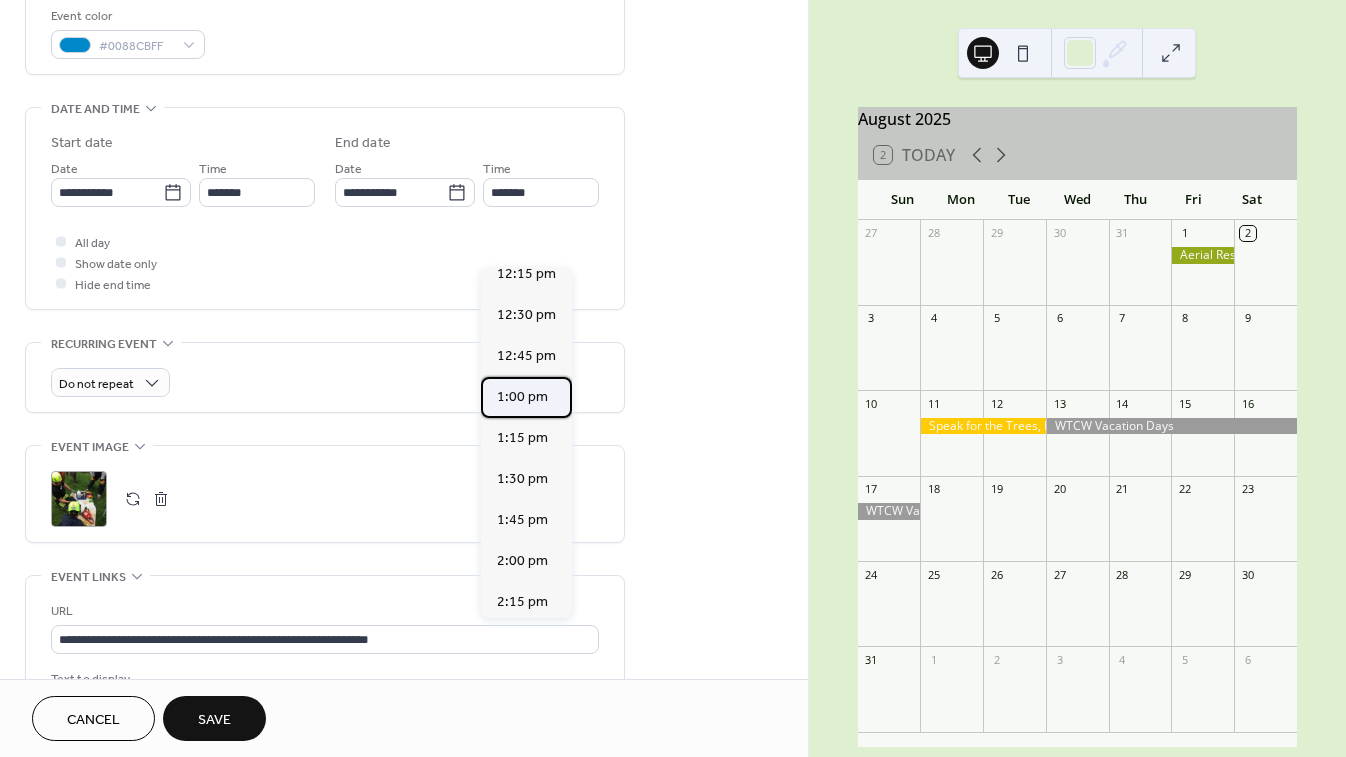 type on "*******" 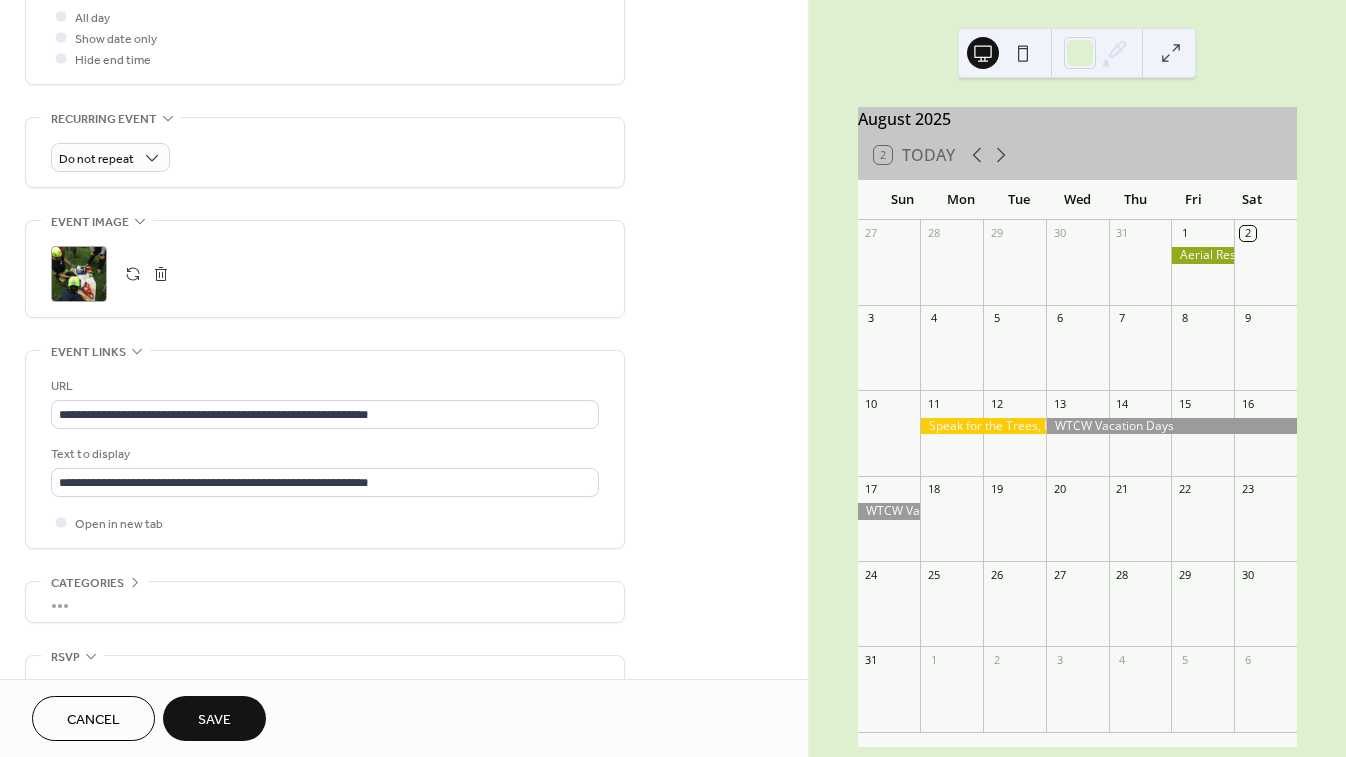 scroll, scrollTop: 827, scrollLeft: 0, axis: vertical 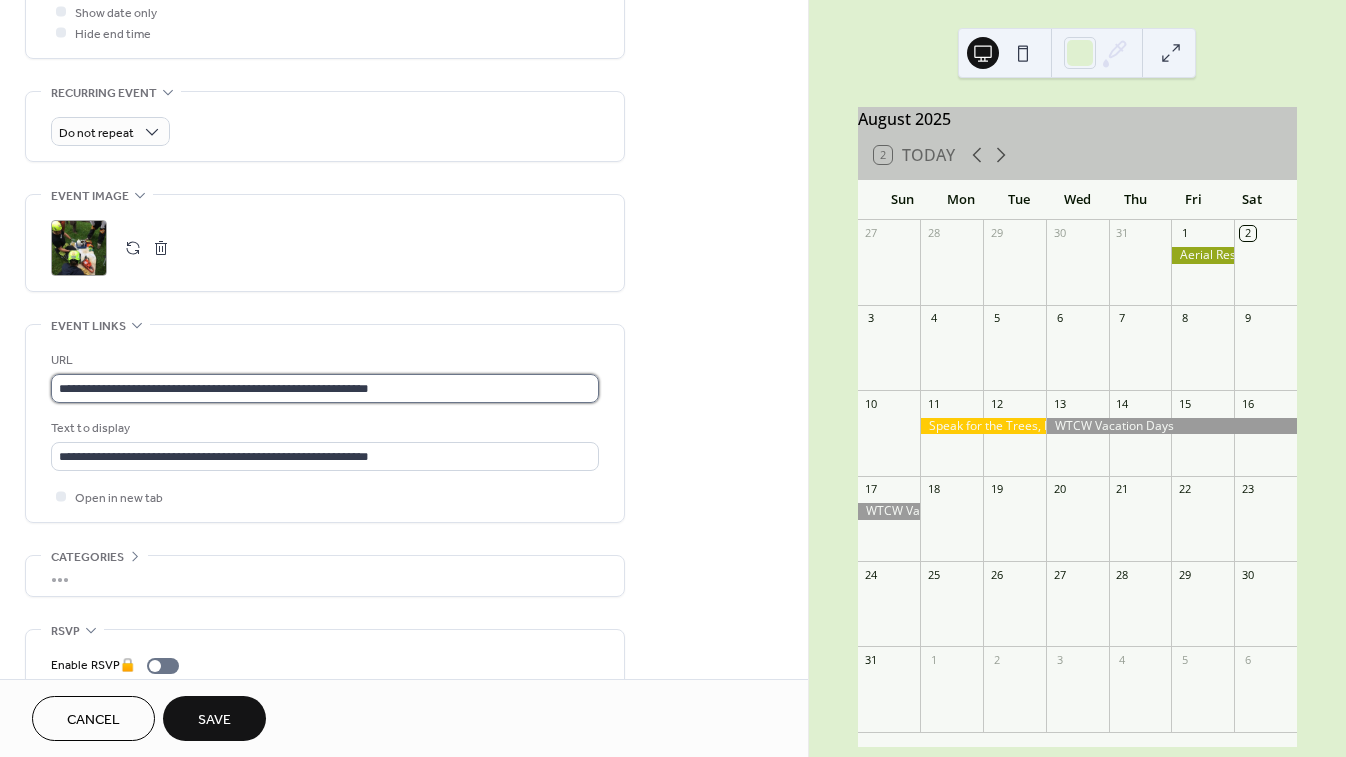 click on "**********" at bounding box center (325, 388) 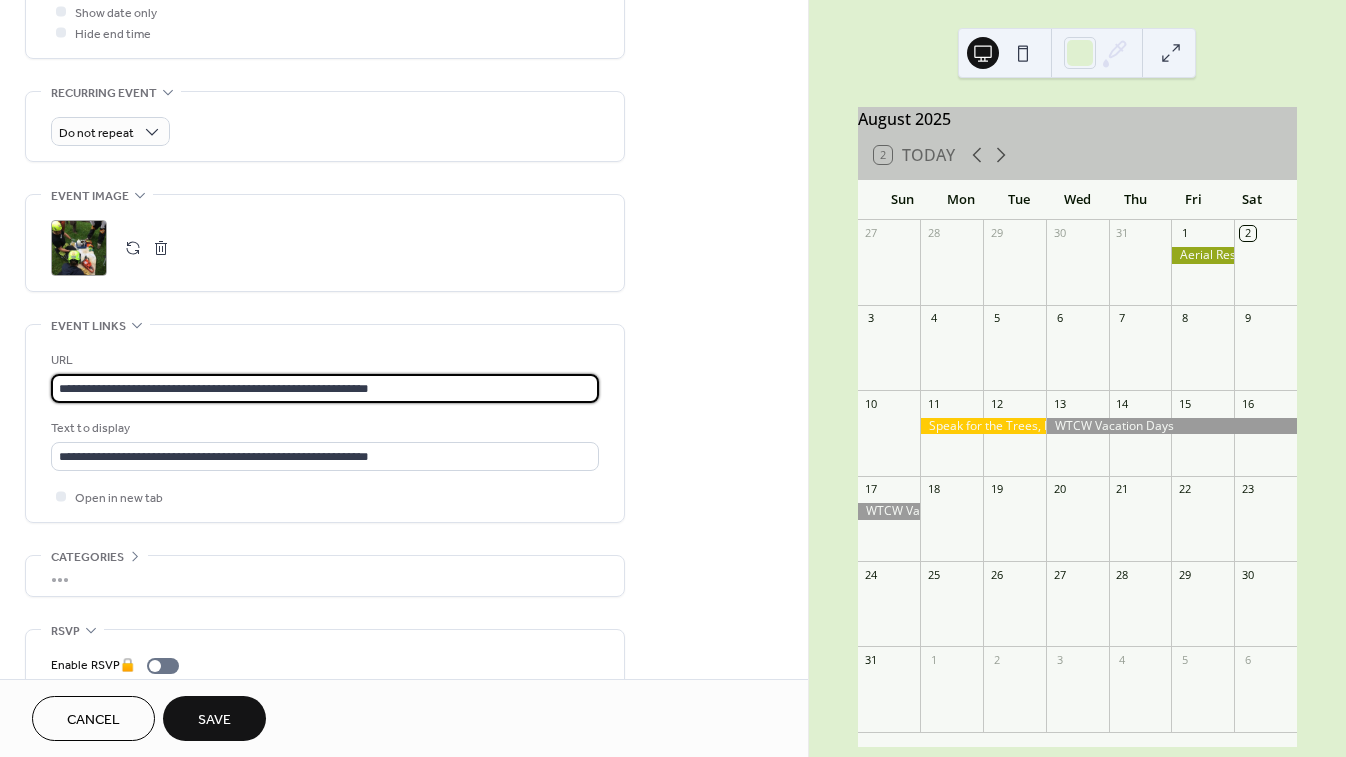 click on "**********" at bounding box center [325, 388] 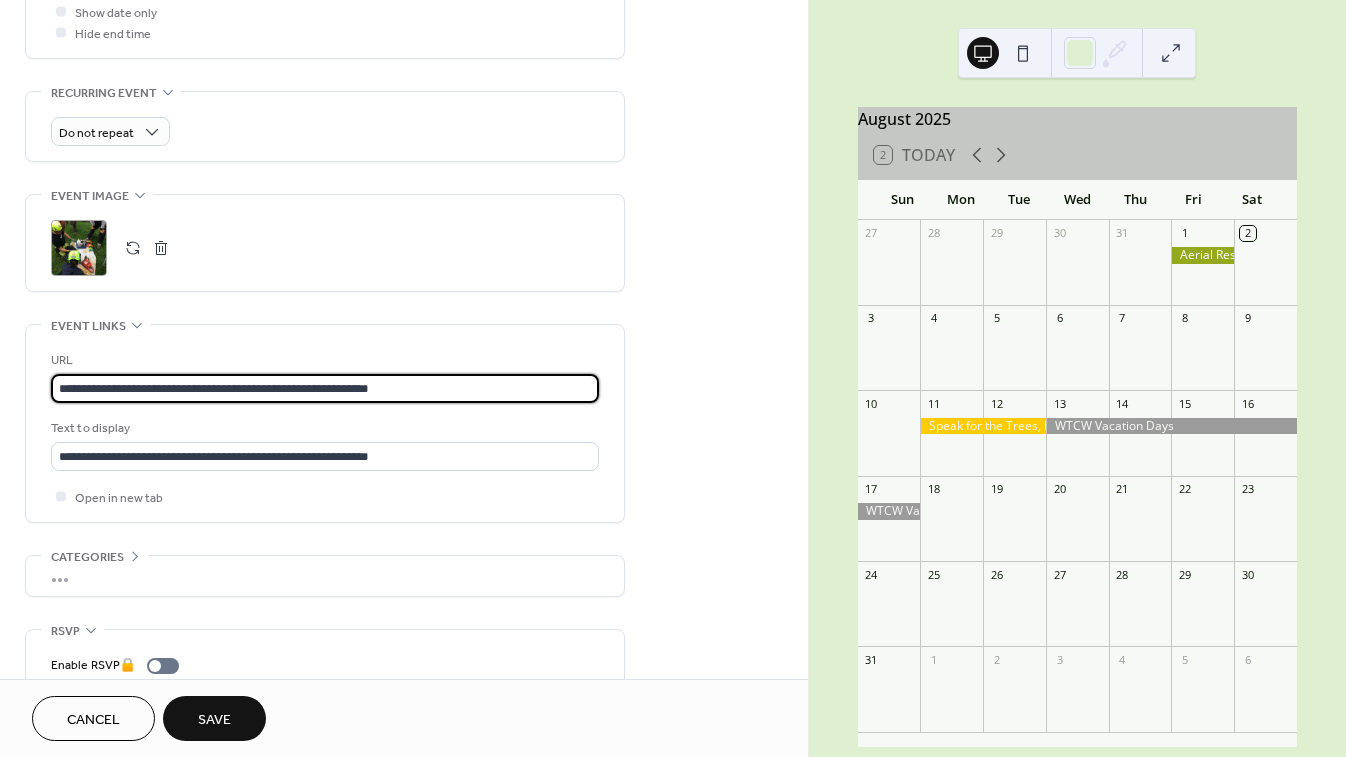 click on "**********" at bounding box center [325, 388] 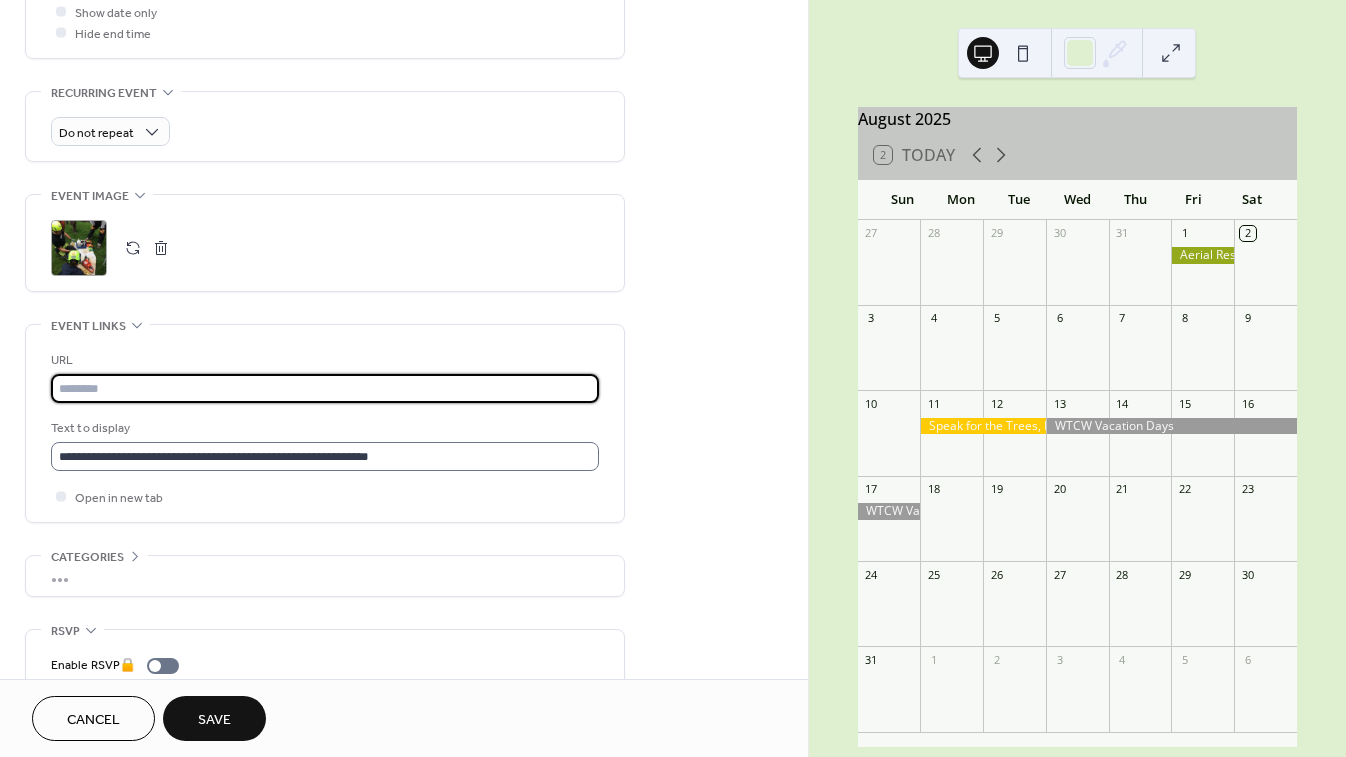 type 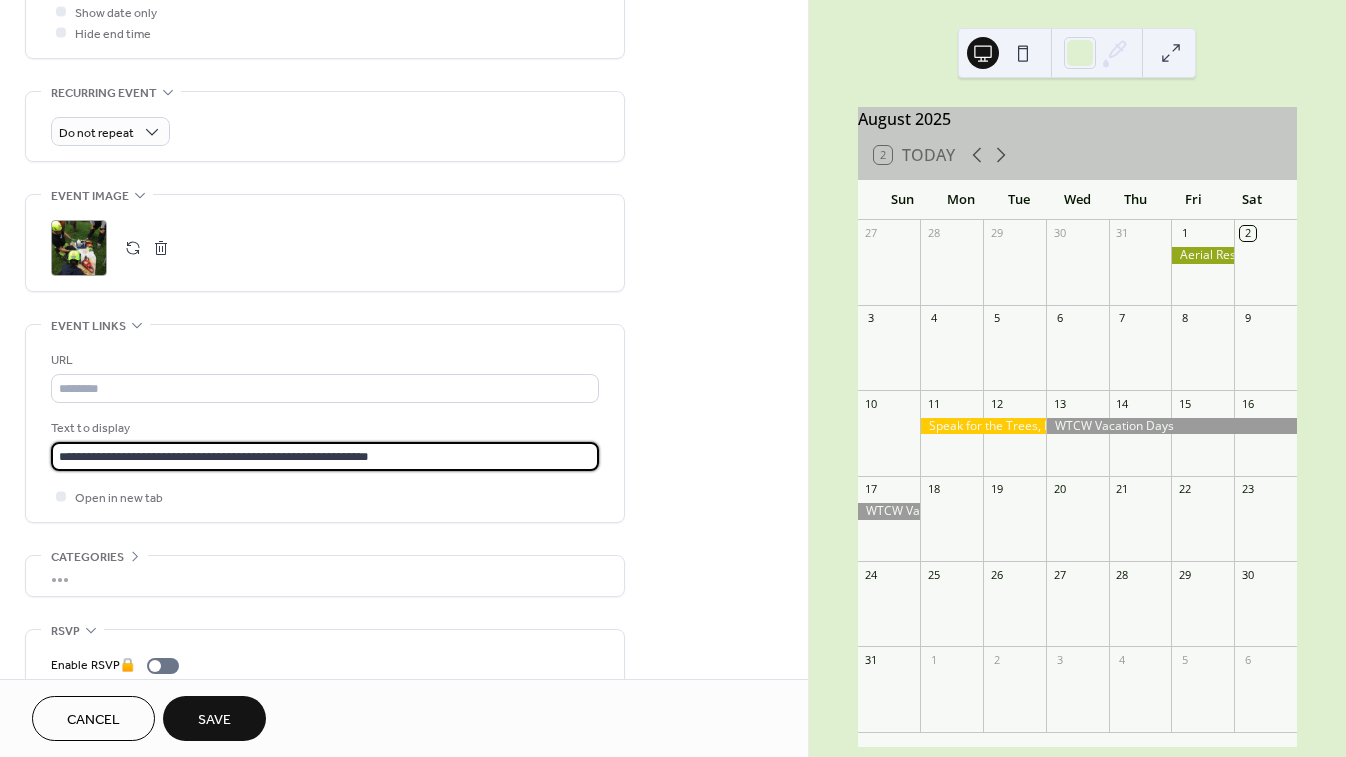 click on "**********" at bounding box center [325, 456] 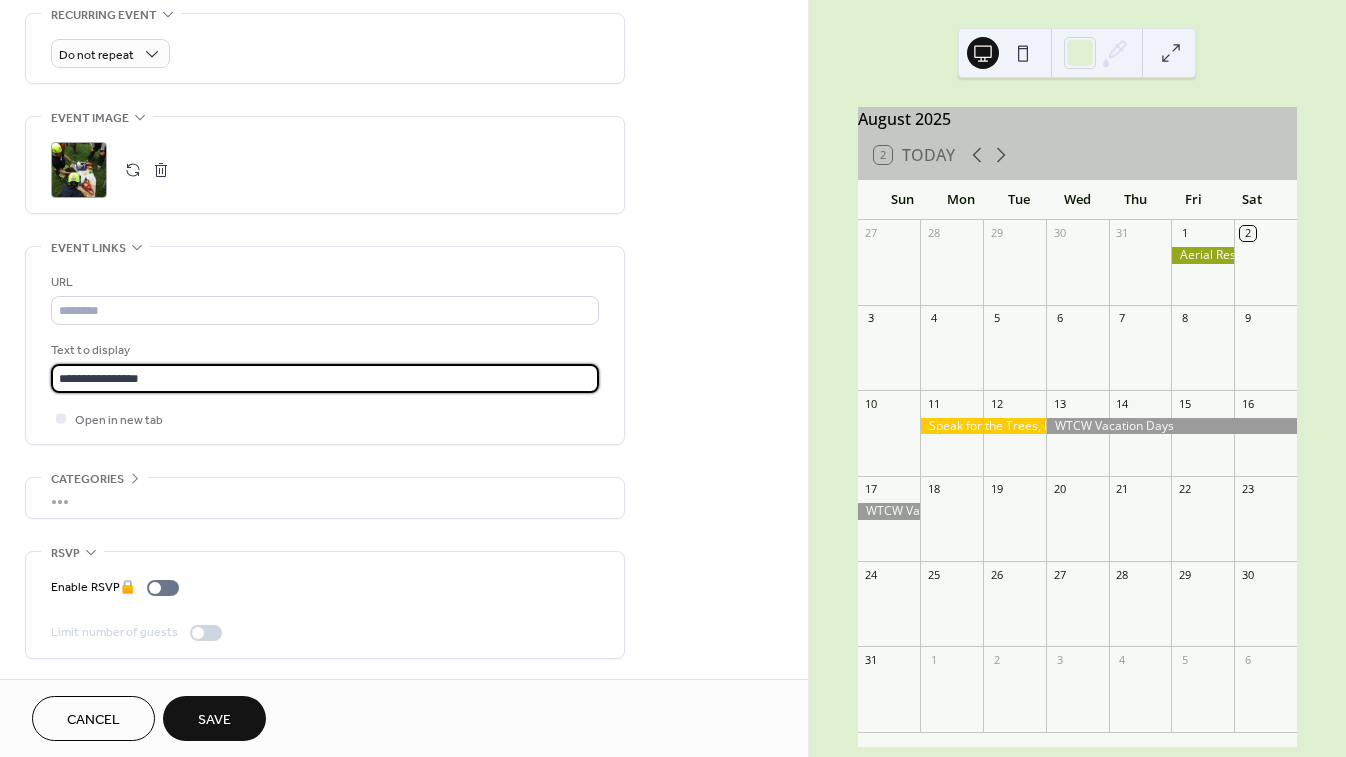 scroll, scrollTop: 1028, scrollLeft: 0, axis: vertical 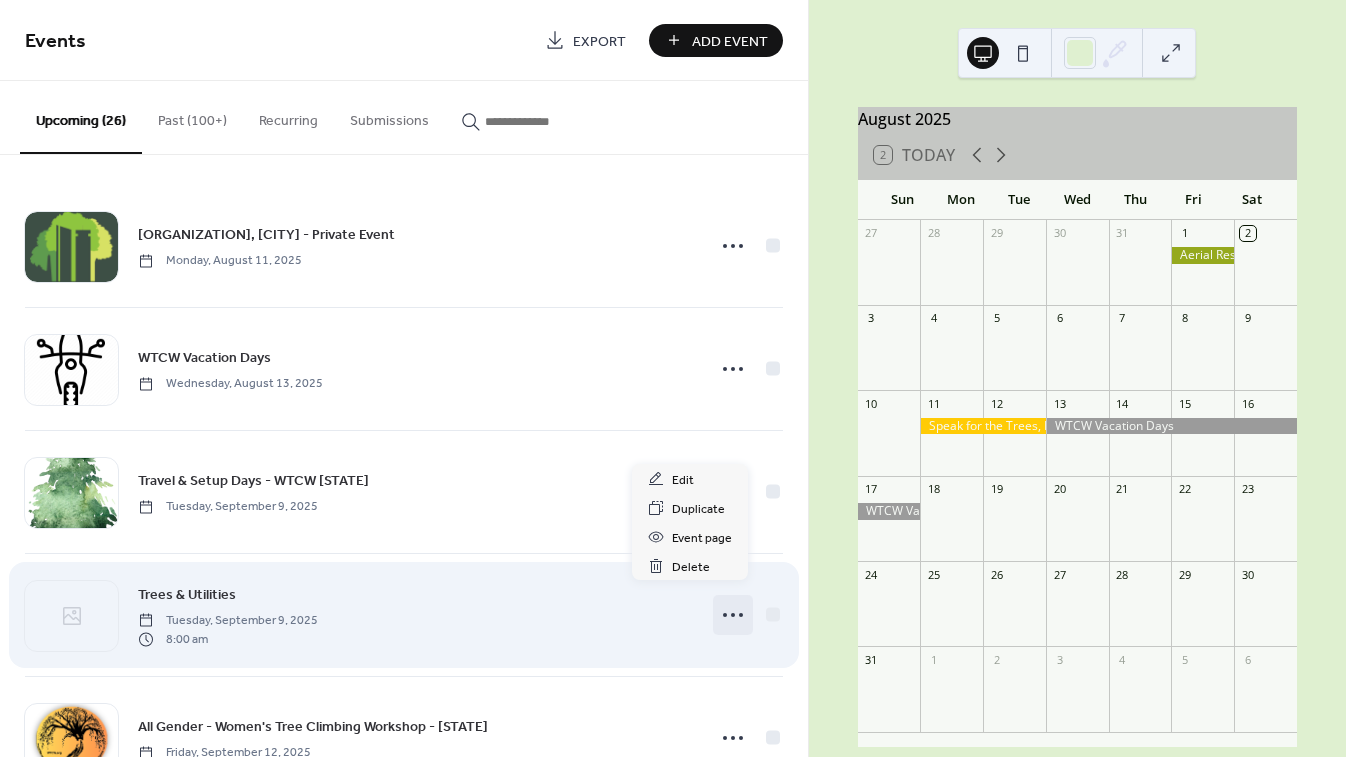 click 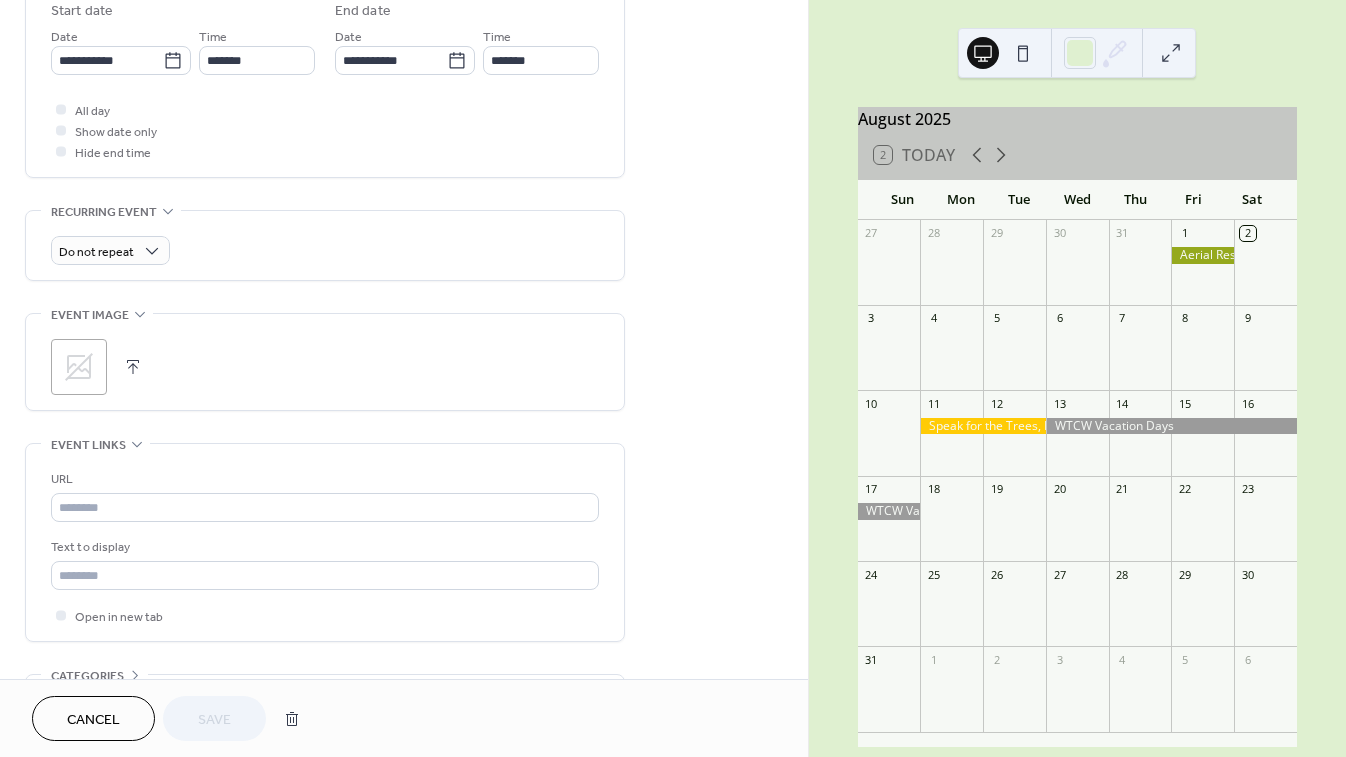 scroll, scrollTop: 719, scrollLeft: 0, axis: vertical 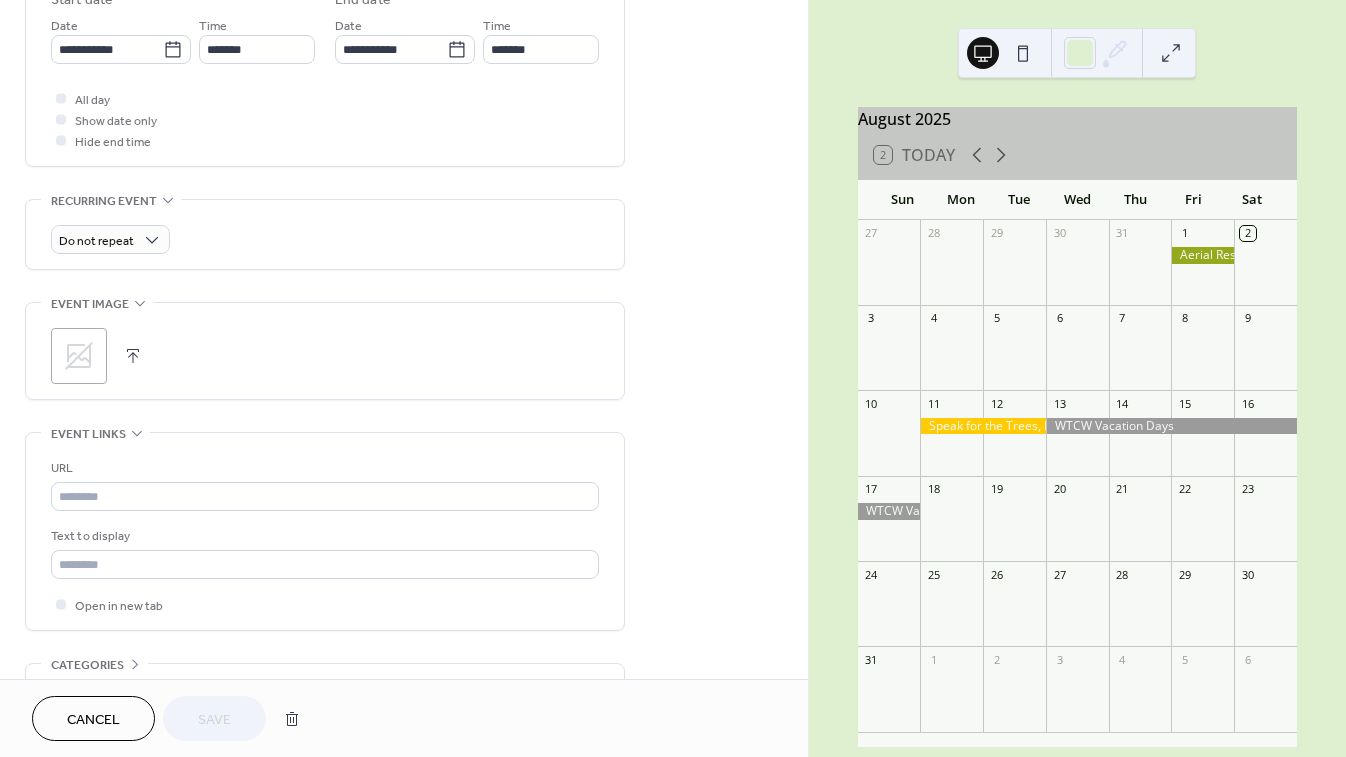 click 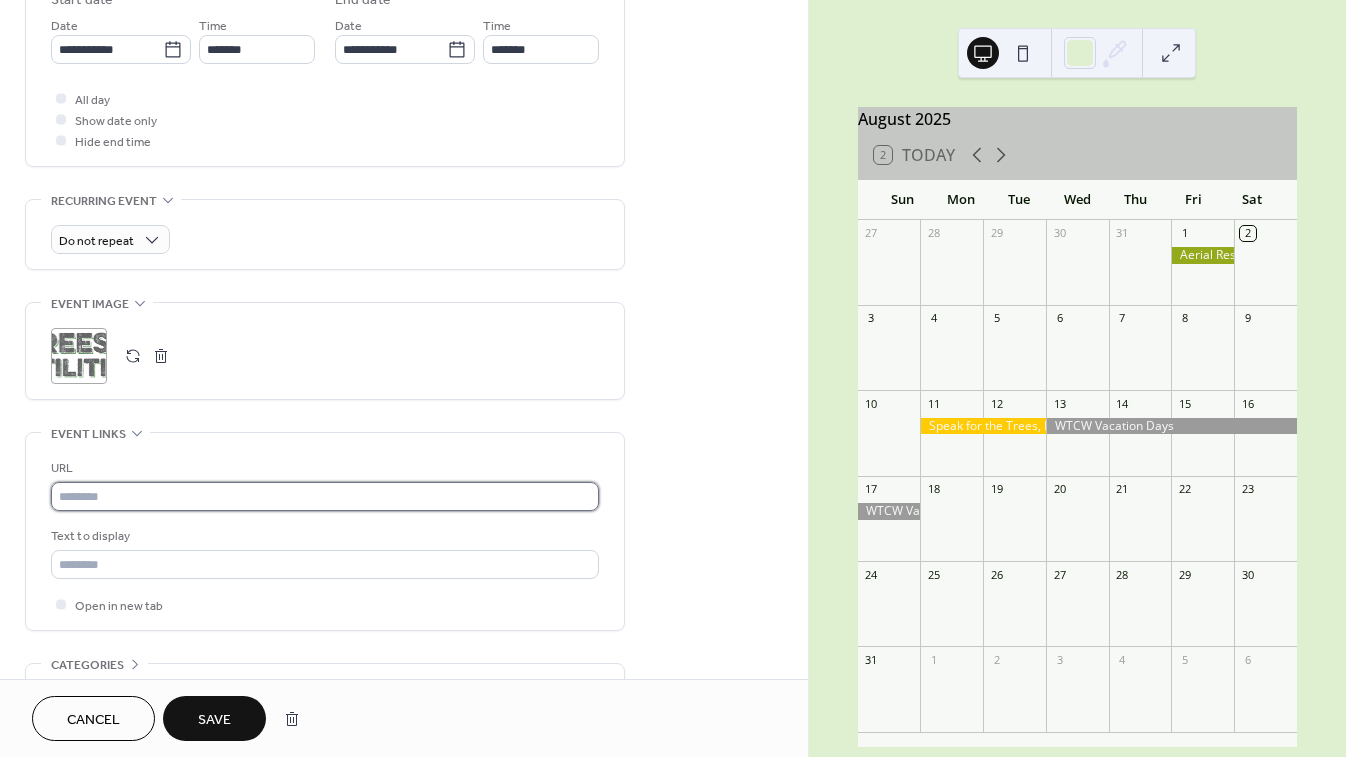 click at bounding box center (325, 496) 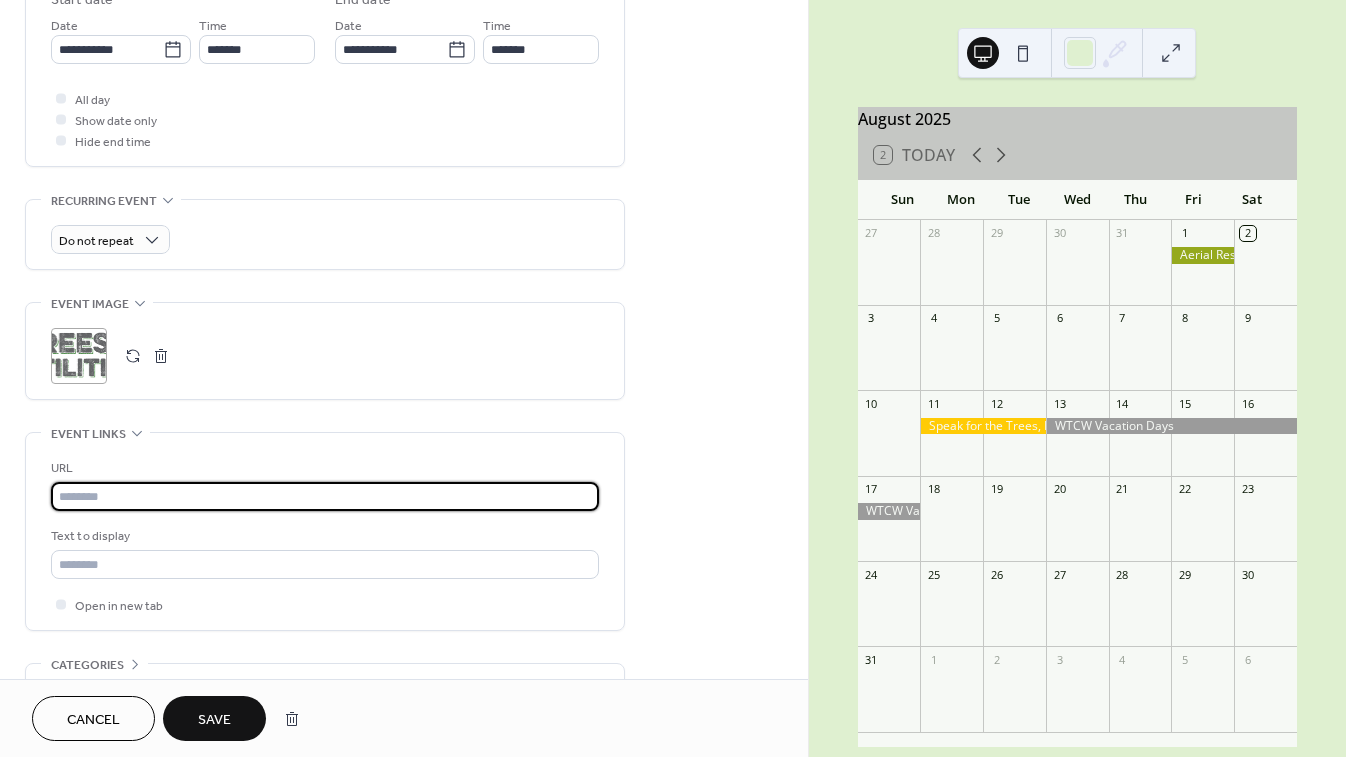 paste on "**********" 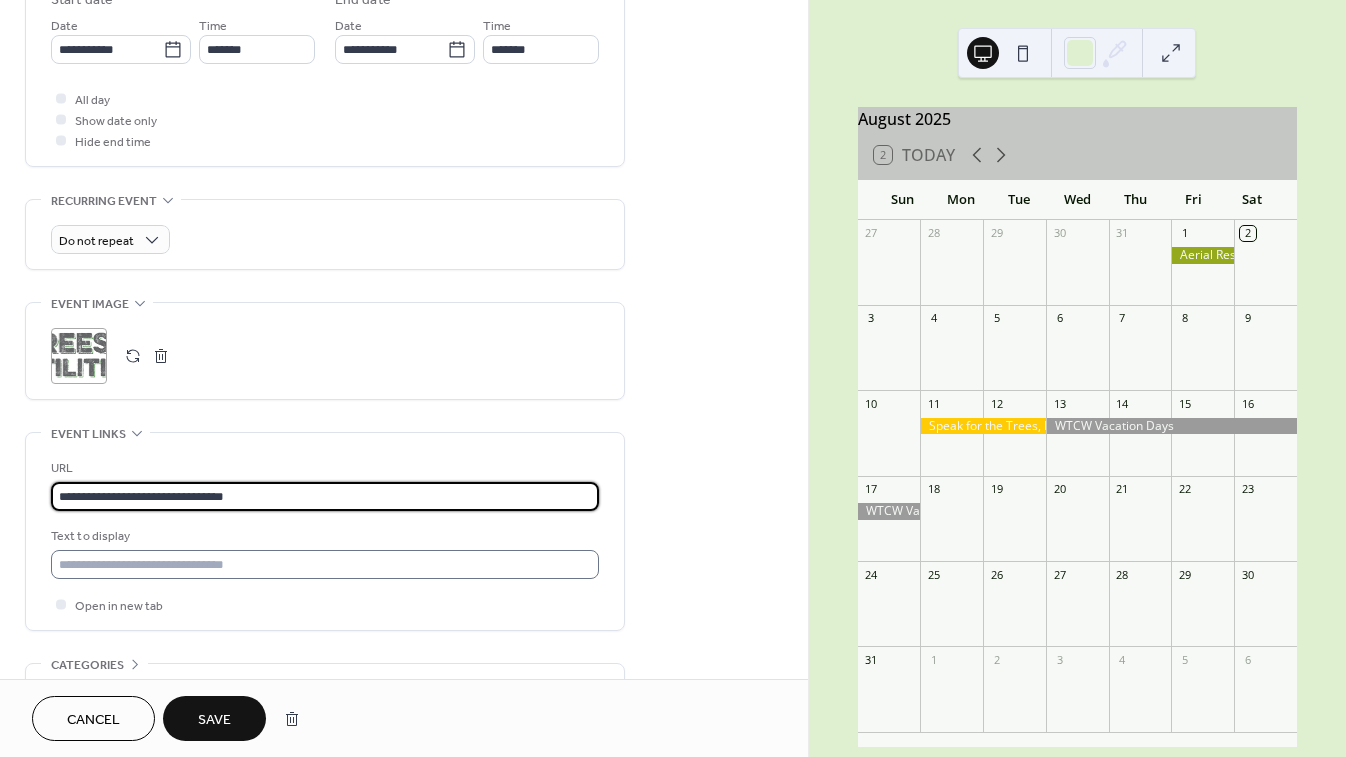 type on "**********" 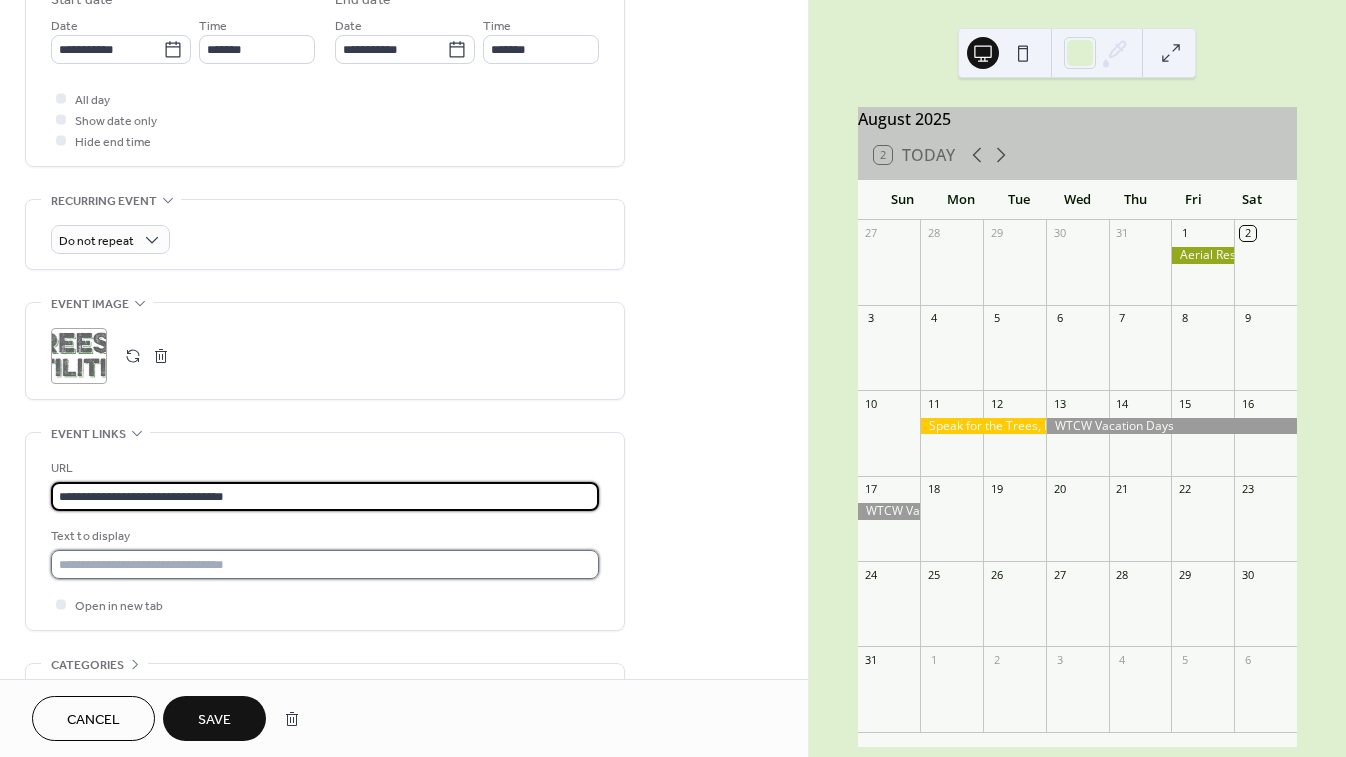 click at bounding box center [325, 564] 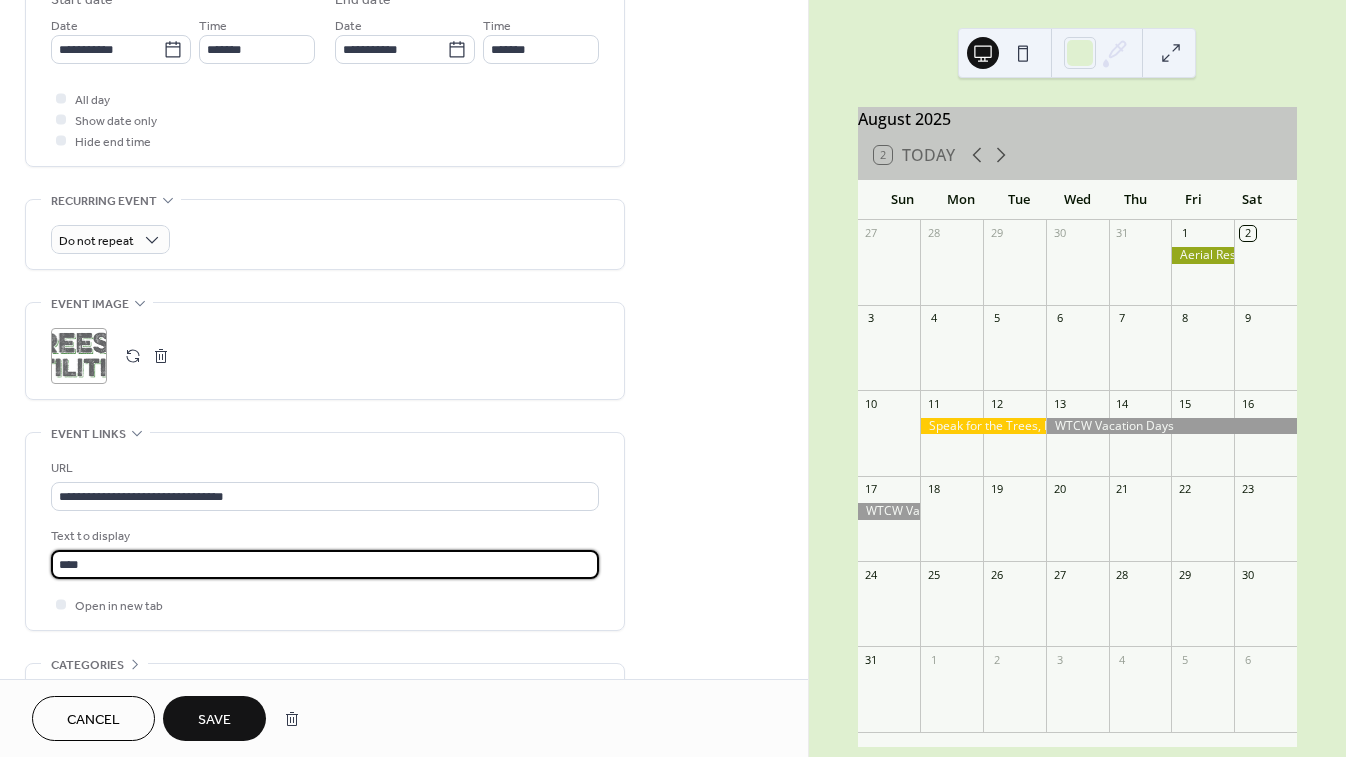 type on "****" 